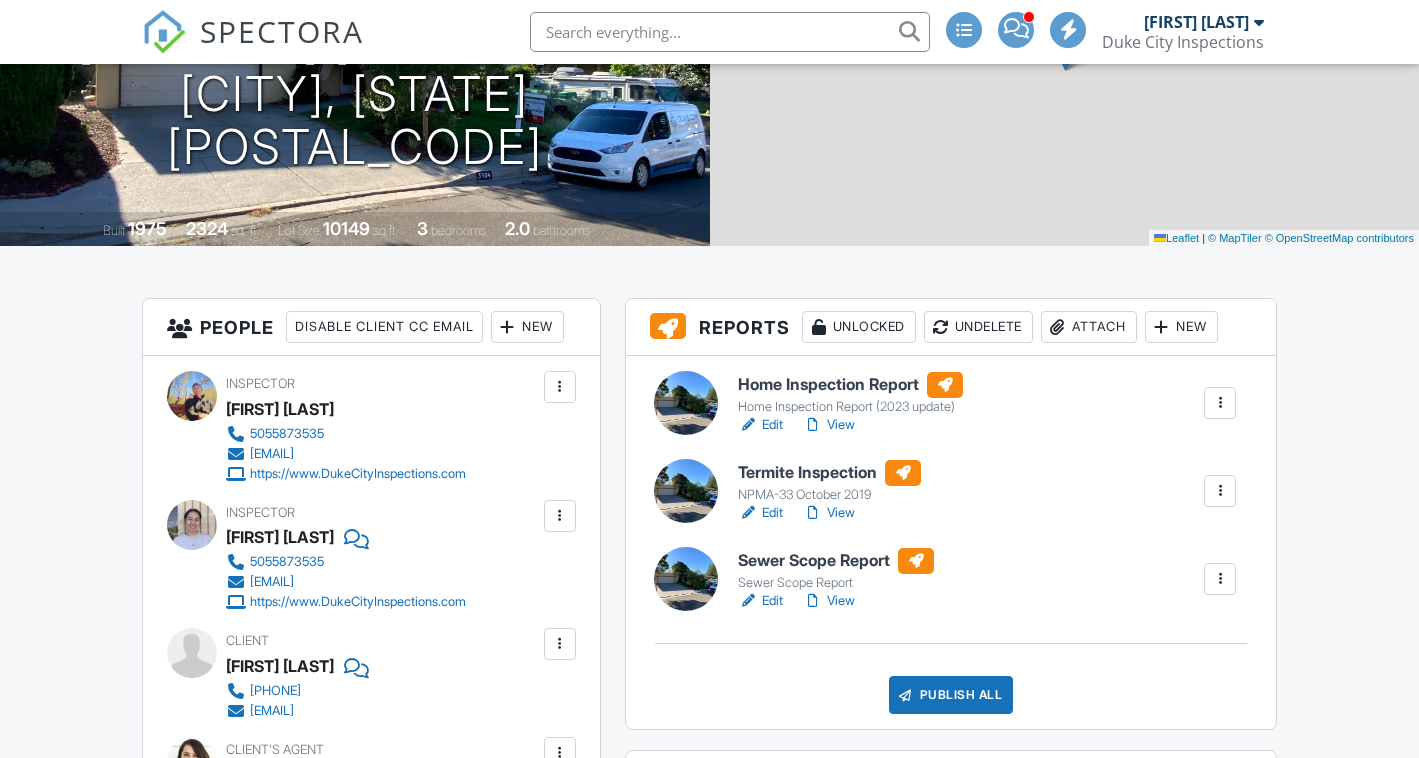 scroll, scrollTop: 290, scrollLeft: 0, axis: vertical 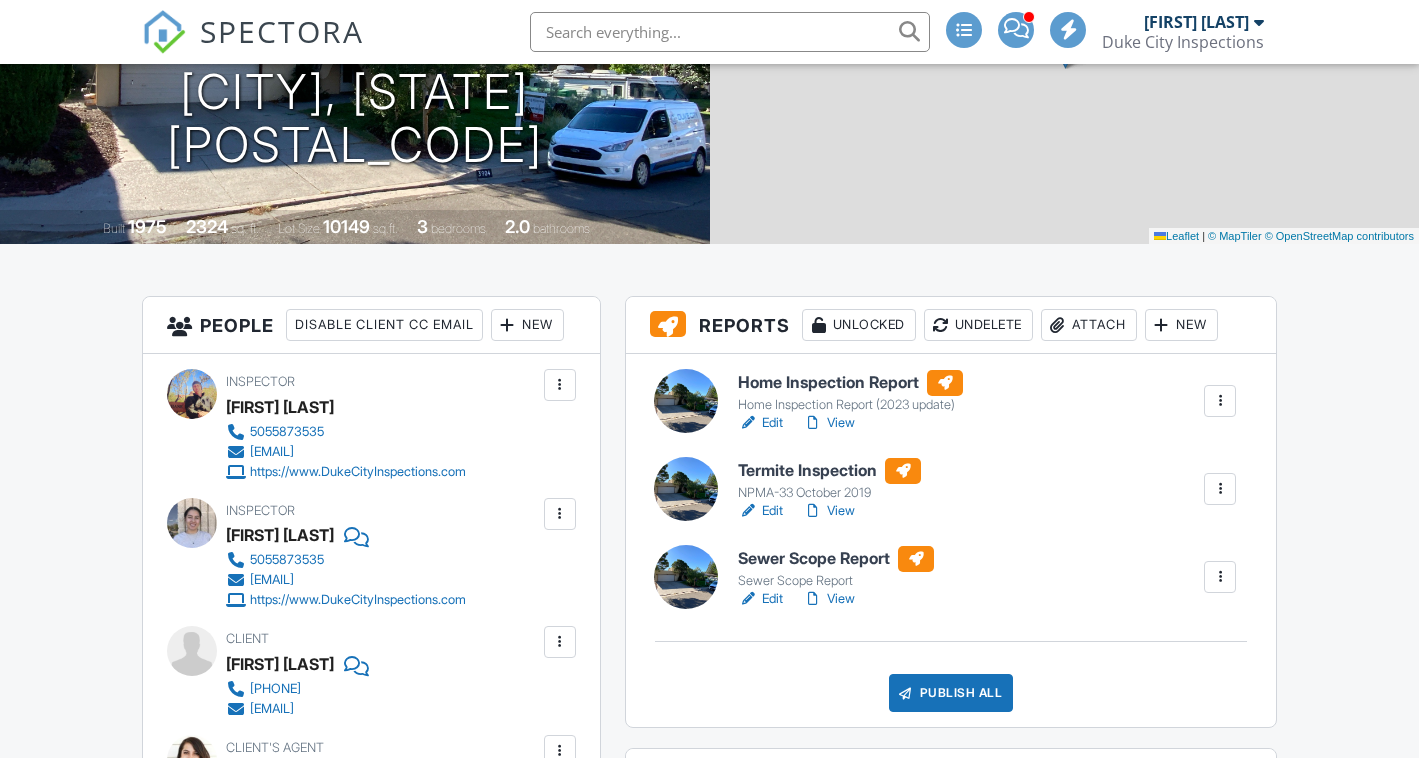 click on "View" at bounding box center (829, 511) 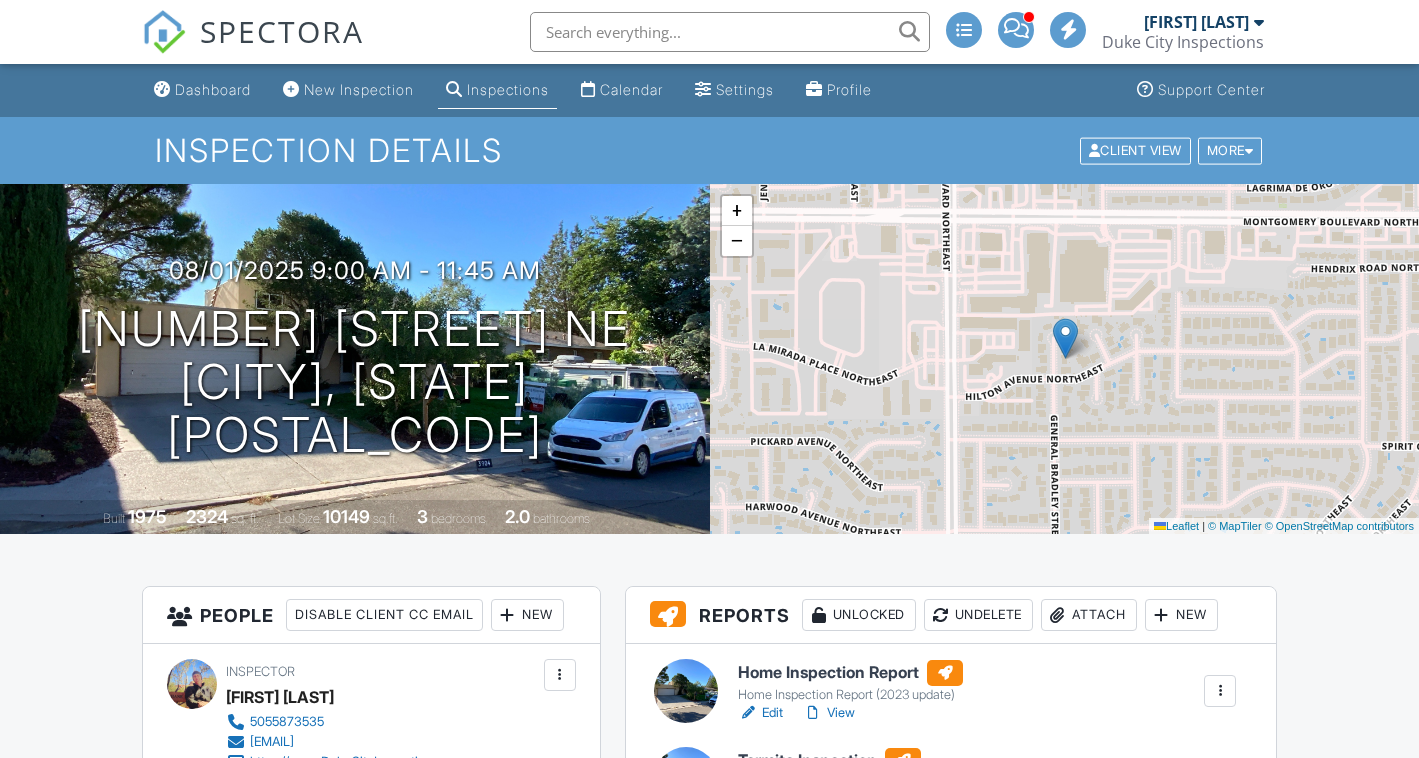 scroll, scrollTop: 290, scrollLeft: 0, axis: vertical 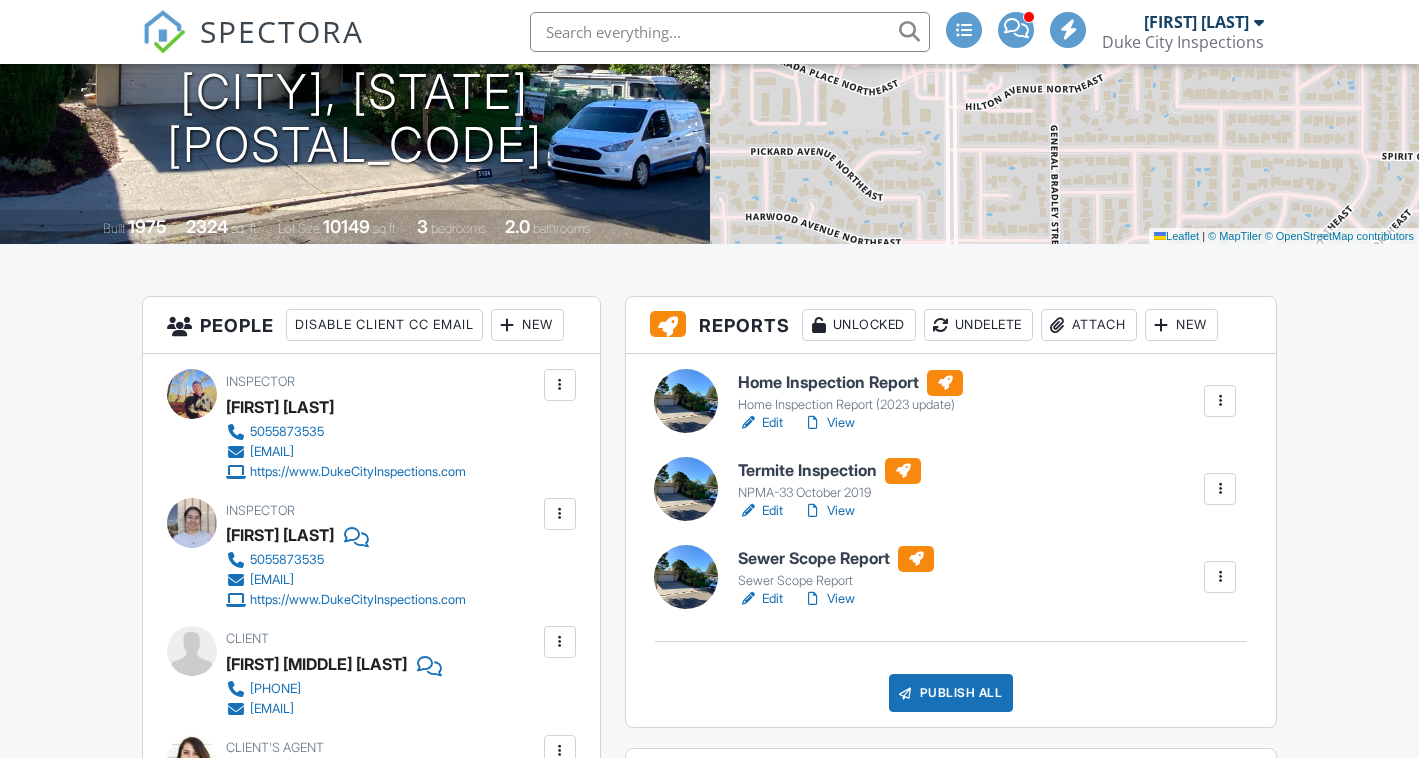 click on "Edit" at bounding box center (760, 511) 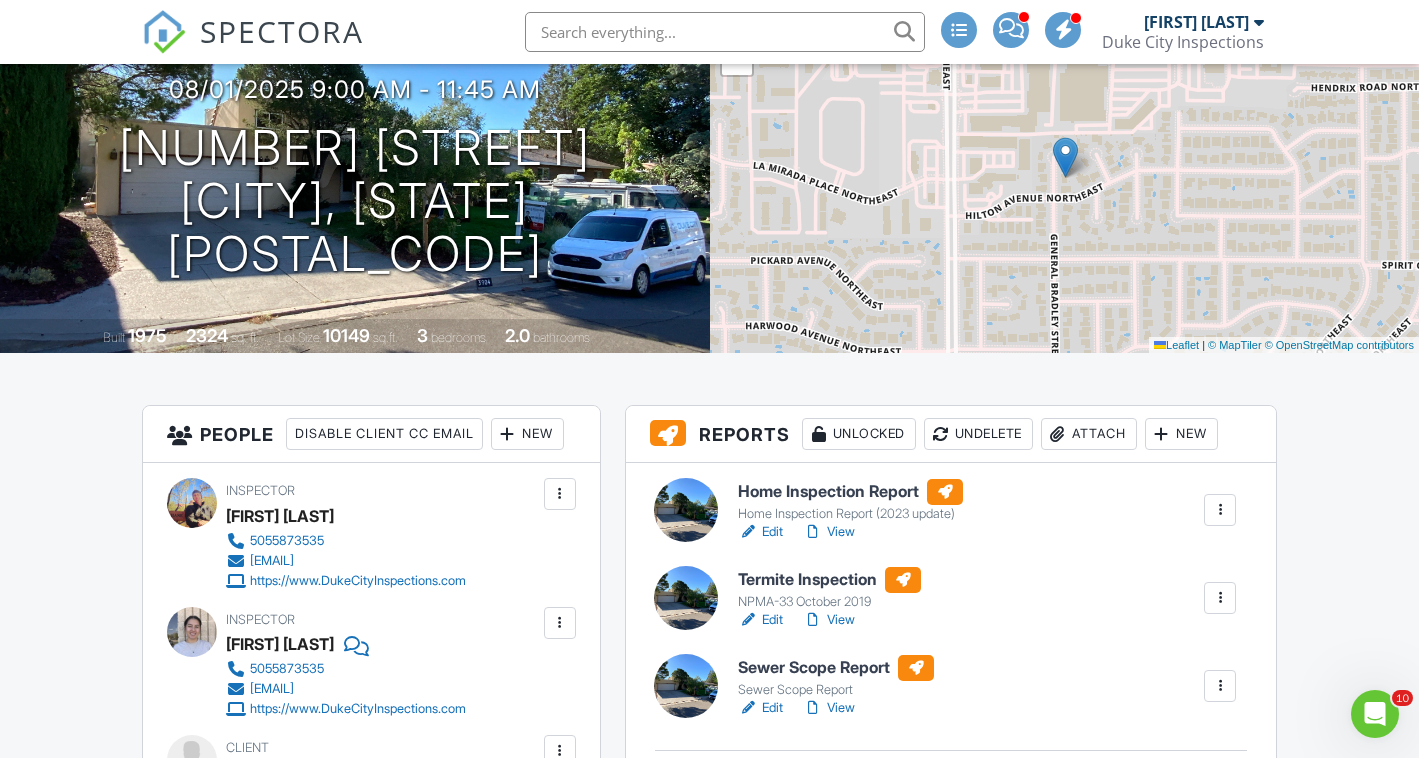 scroll, scrollTop: 239, scrollLeft: 0, axis: vertical 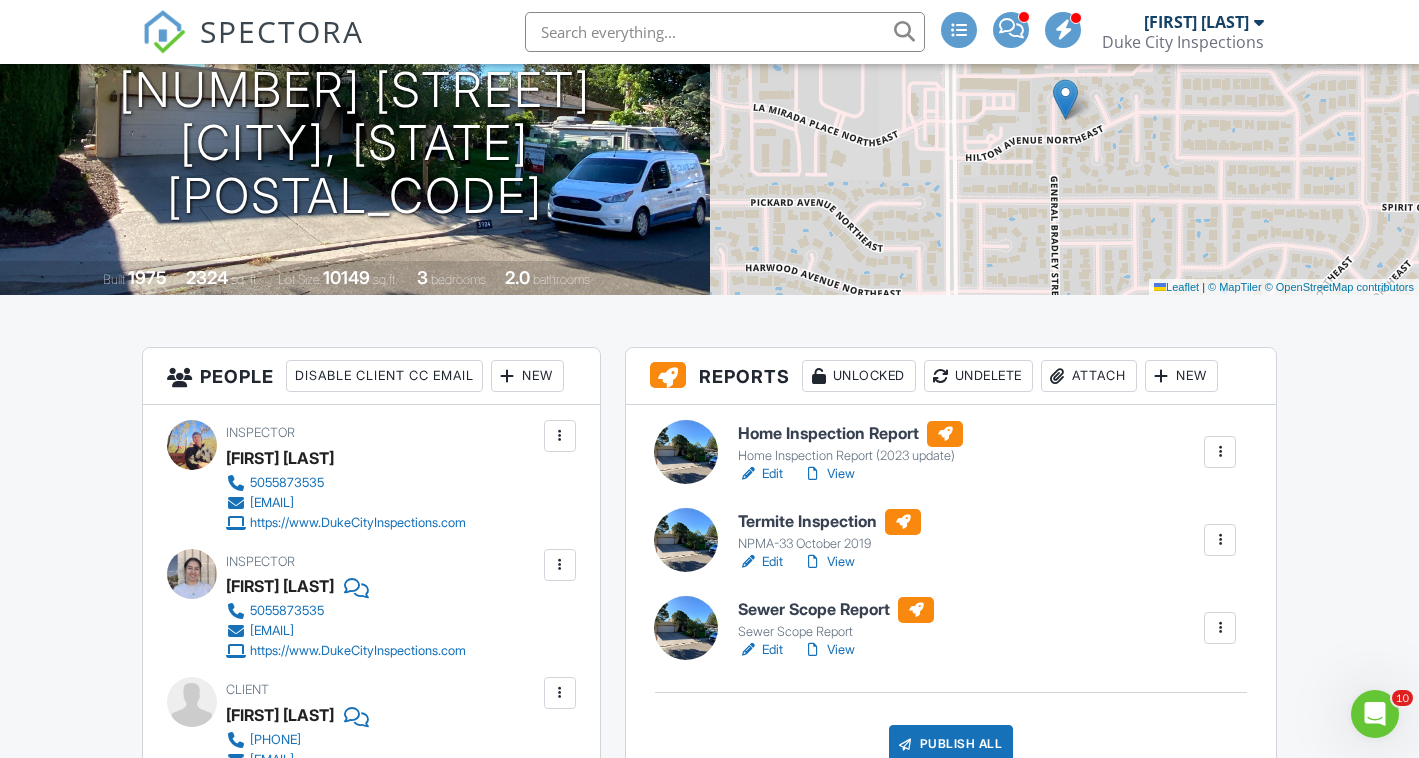 click on "View" at bounding box center [829, 562] 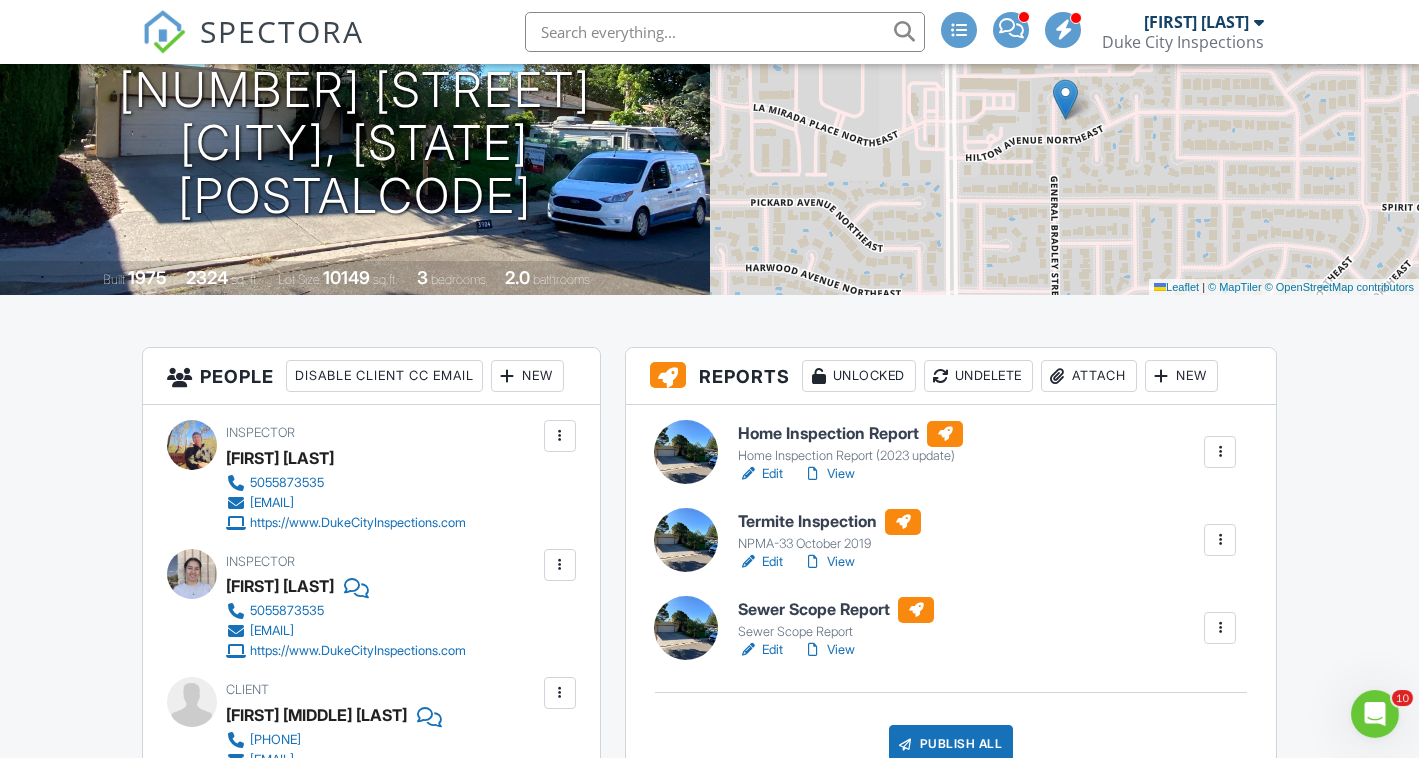 scroll, scrollTop: 0, scrollLeft: 0, axis: both 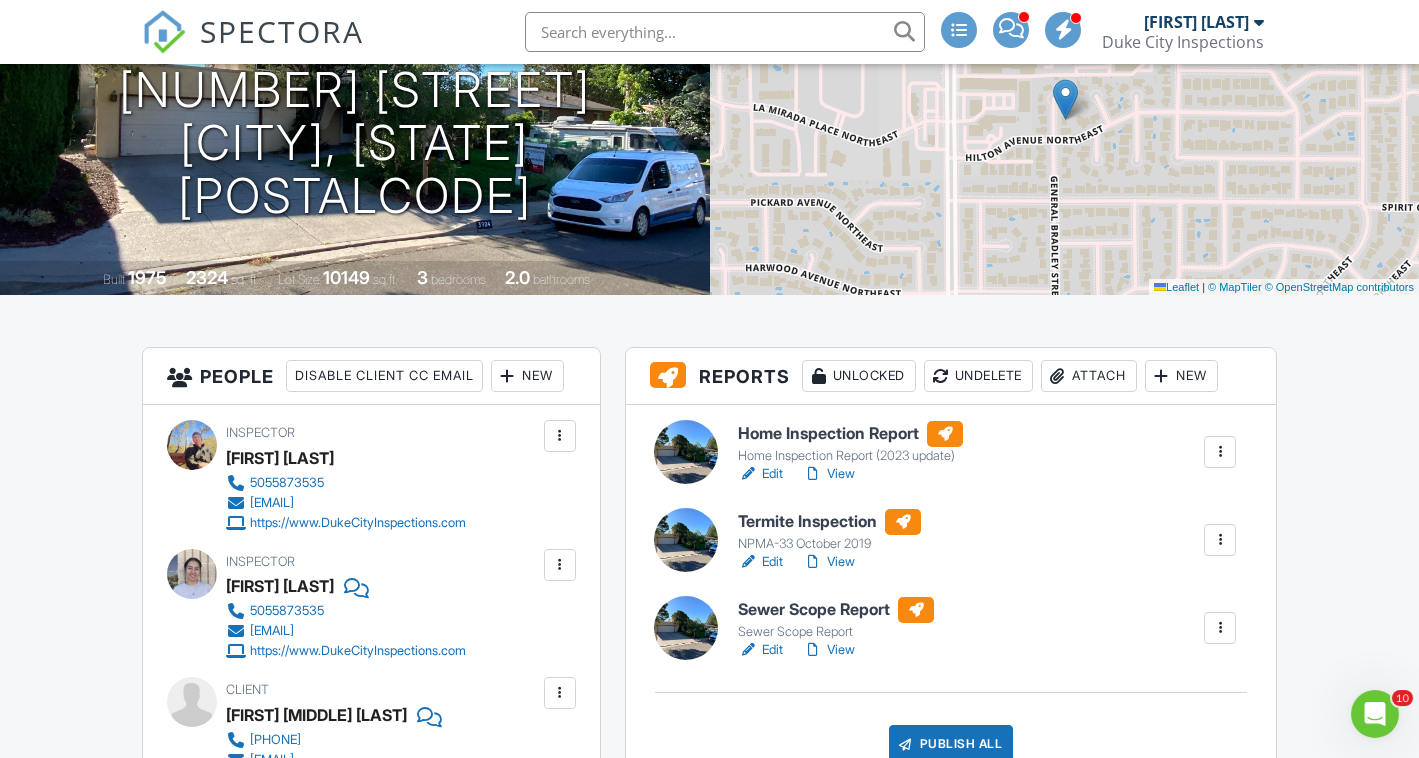 click on "Edit" at bounding box center [760, 562] 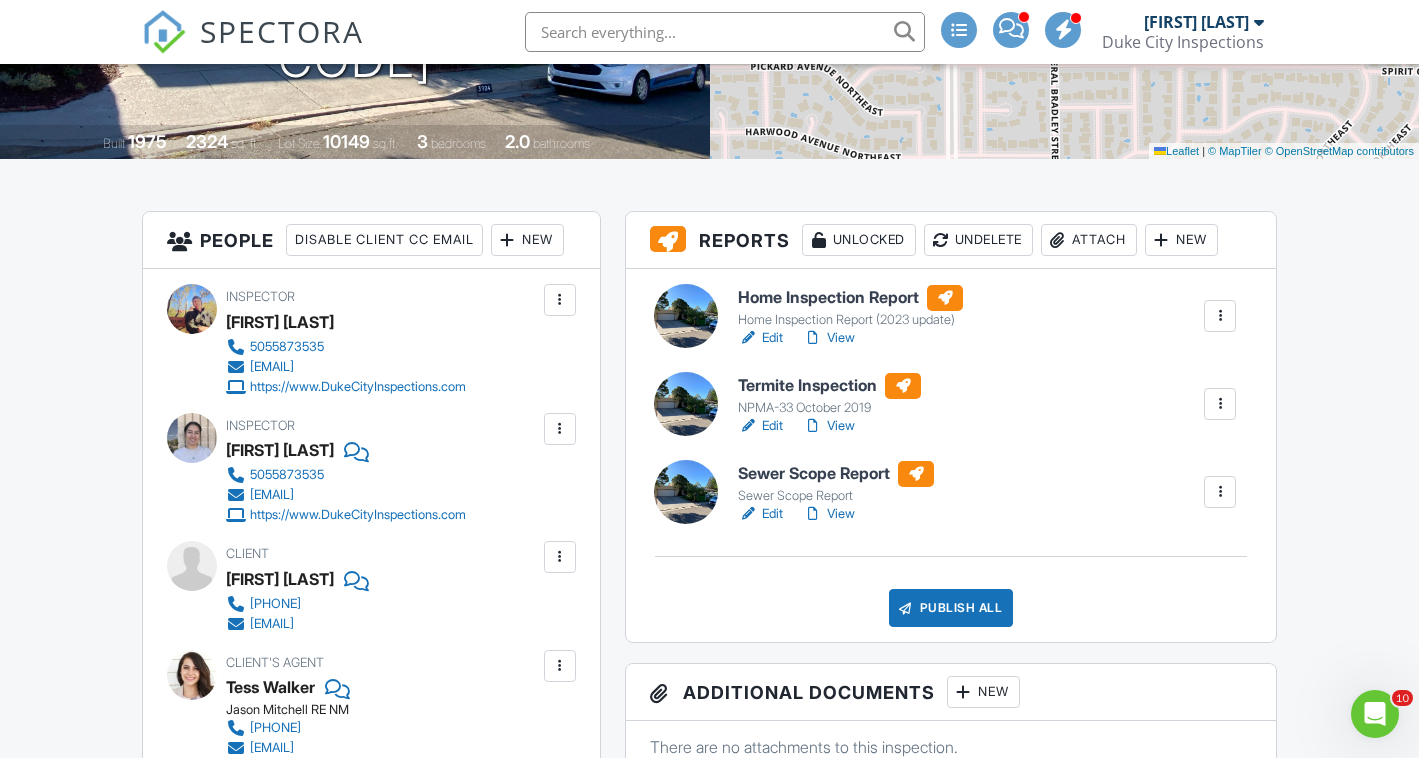 scroll, scrollTop: 380, scrollLeft: 0, axis: vertical 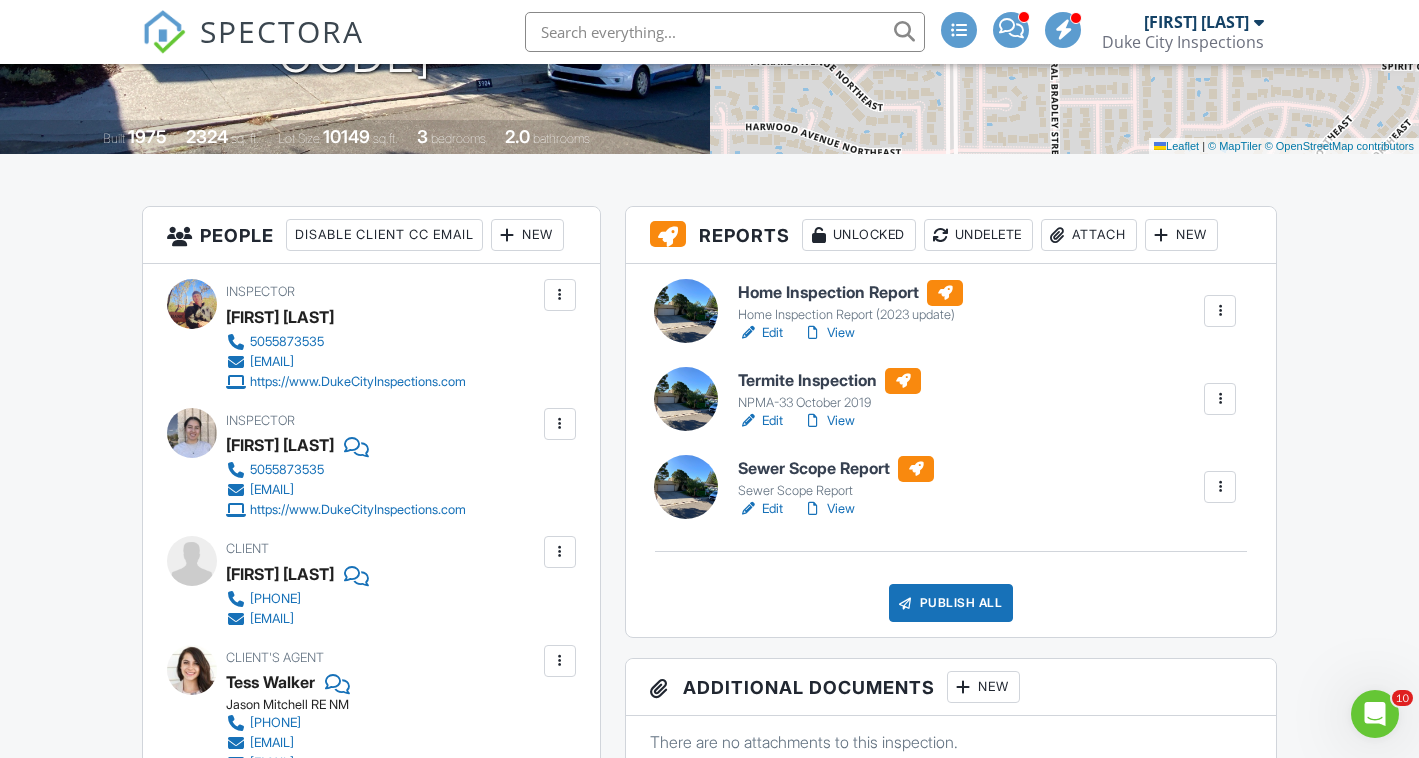 click at bounding box center (560, 424) 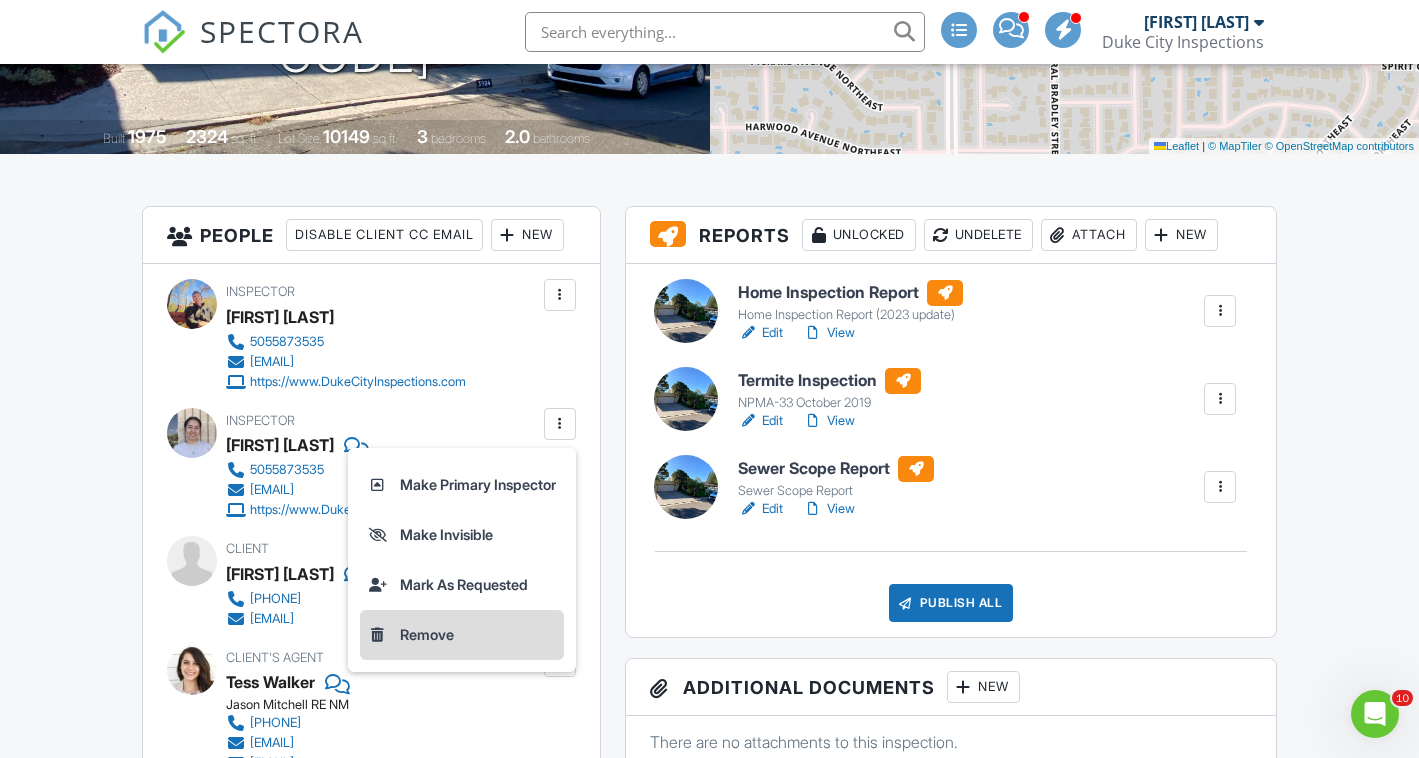 click on "Remove" at bounding box center [462, 635] 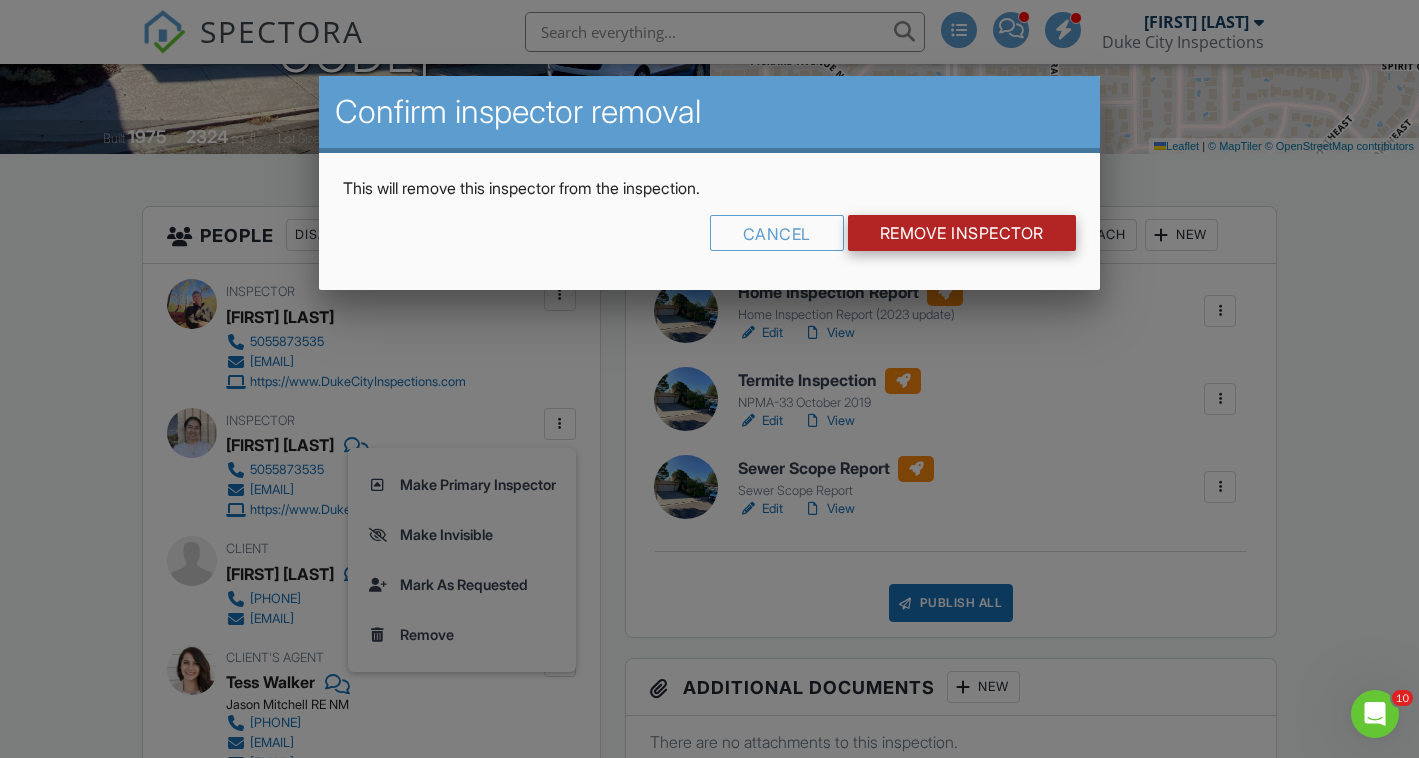 click on "Remove Inspector" at bounding box center [962, 233] 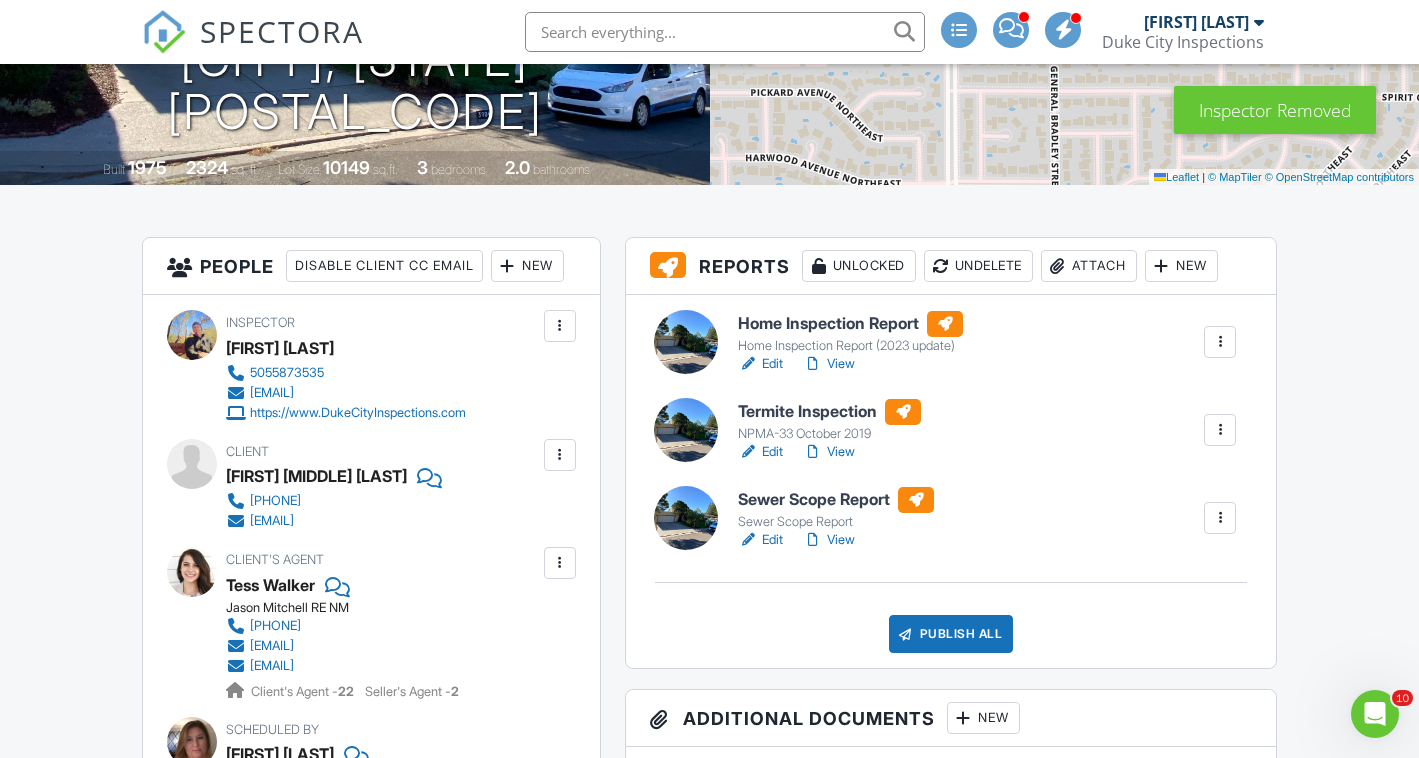 scroll, scrollTop: 346, scrollLeft: 0, axis: vertical 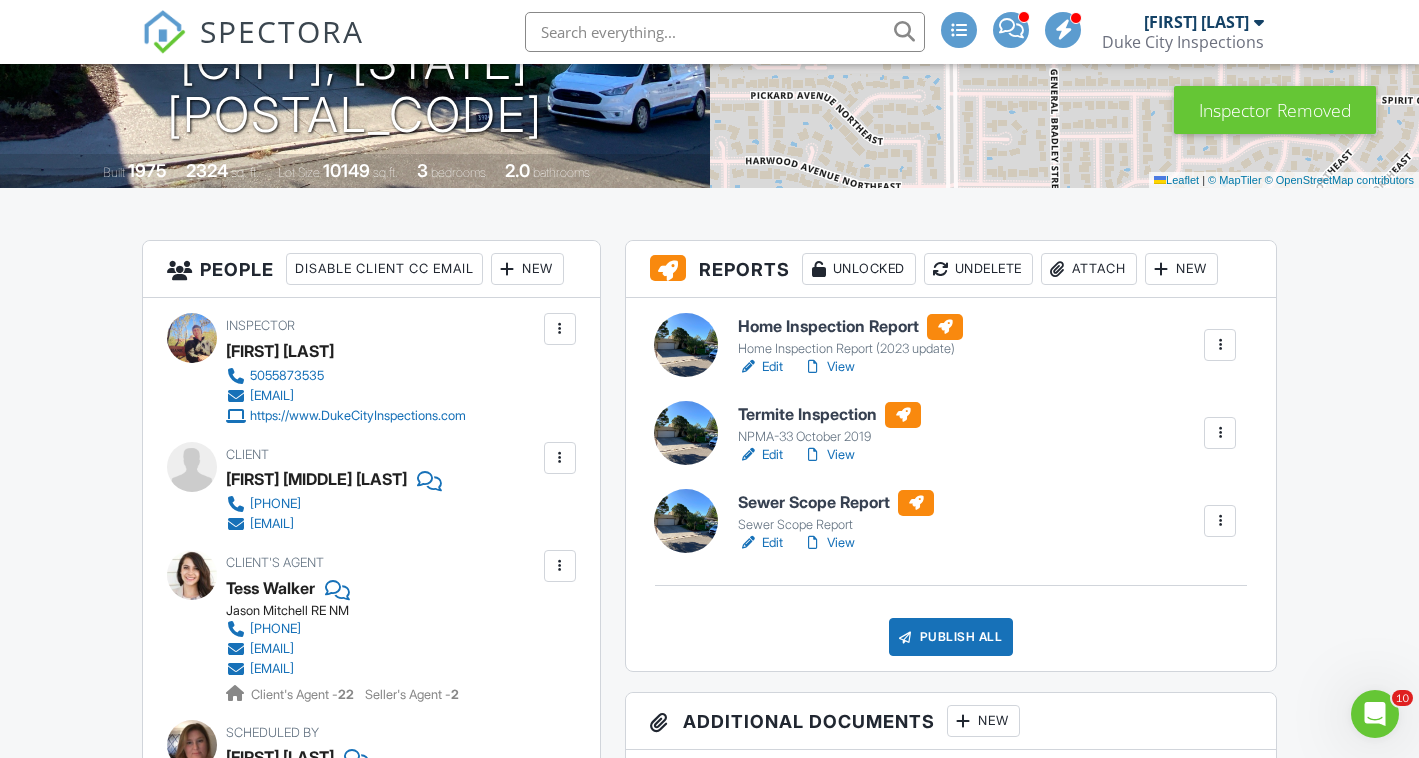 click on "View" at bounding box center [829, 455] 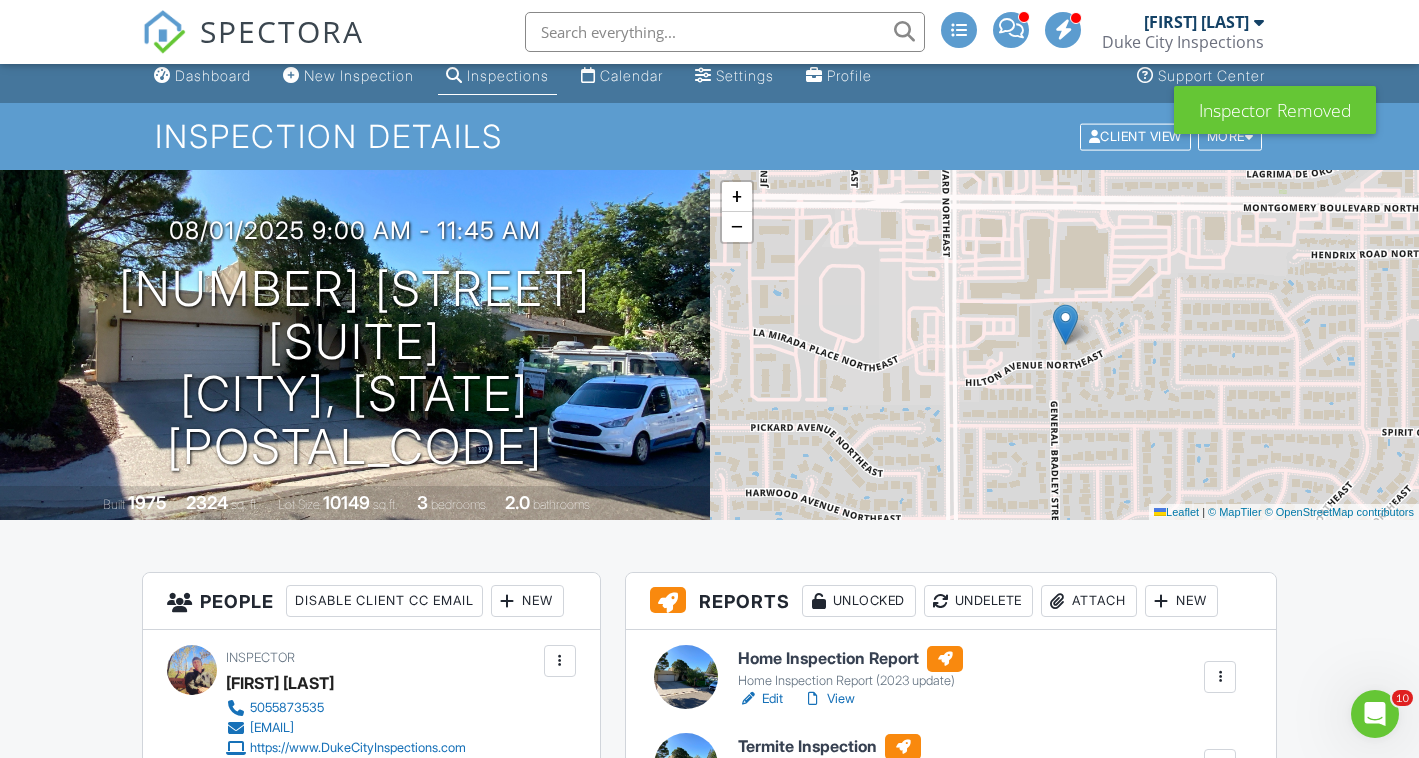 scroll, scrollTop: 0, scrollLeft: 0, axis: both 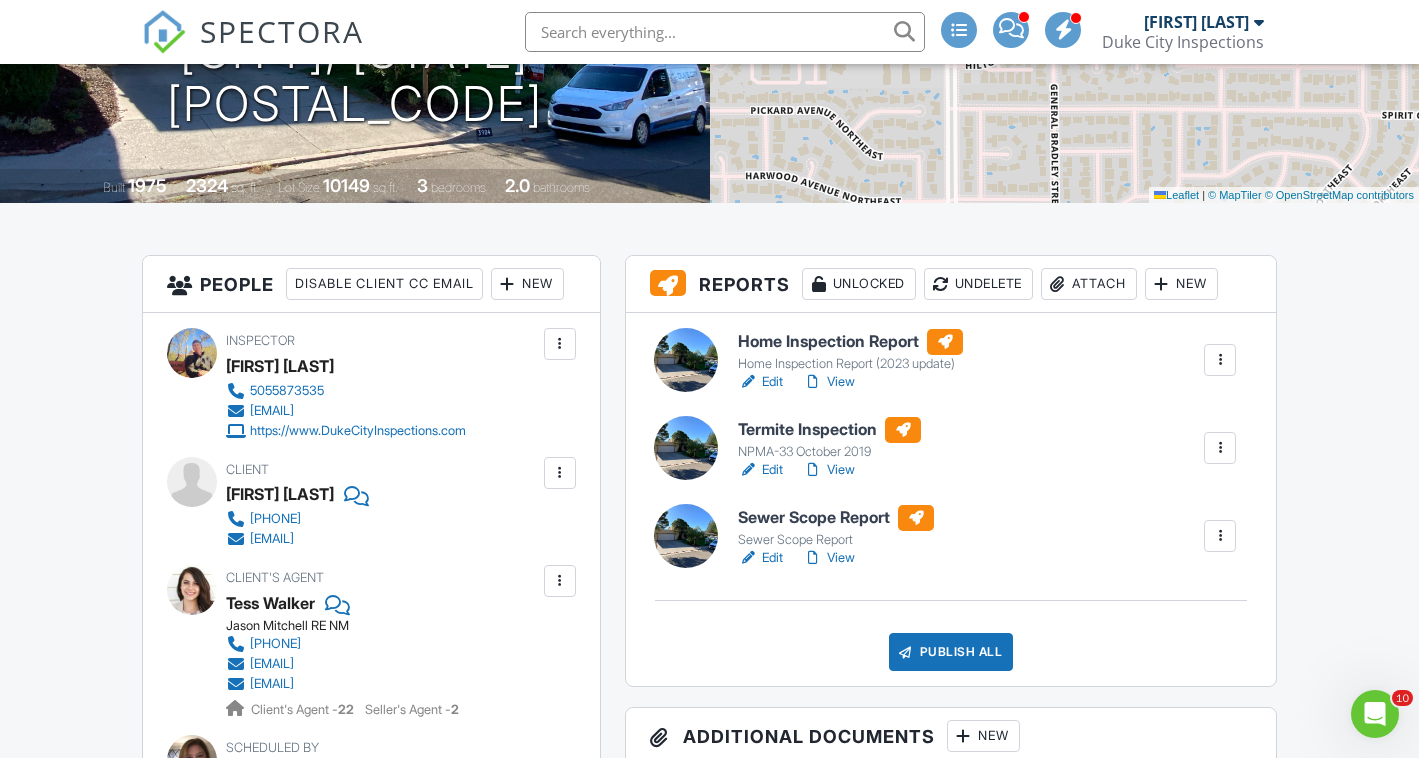 click on "Edit" at bounding box center [760, 470] 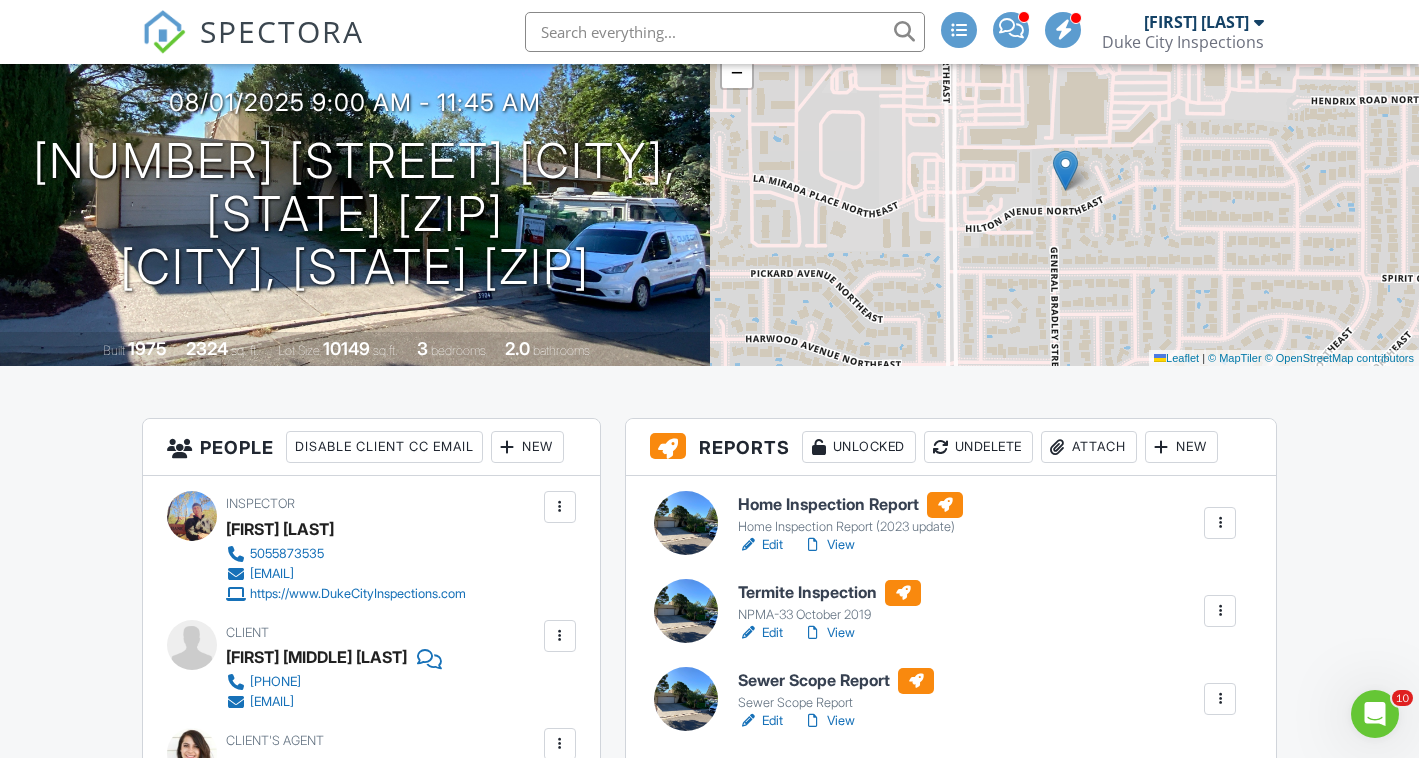 scroll, scrollTop: 237, scrollLeft: 0, axis: vertical 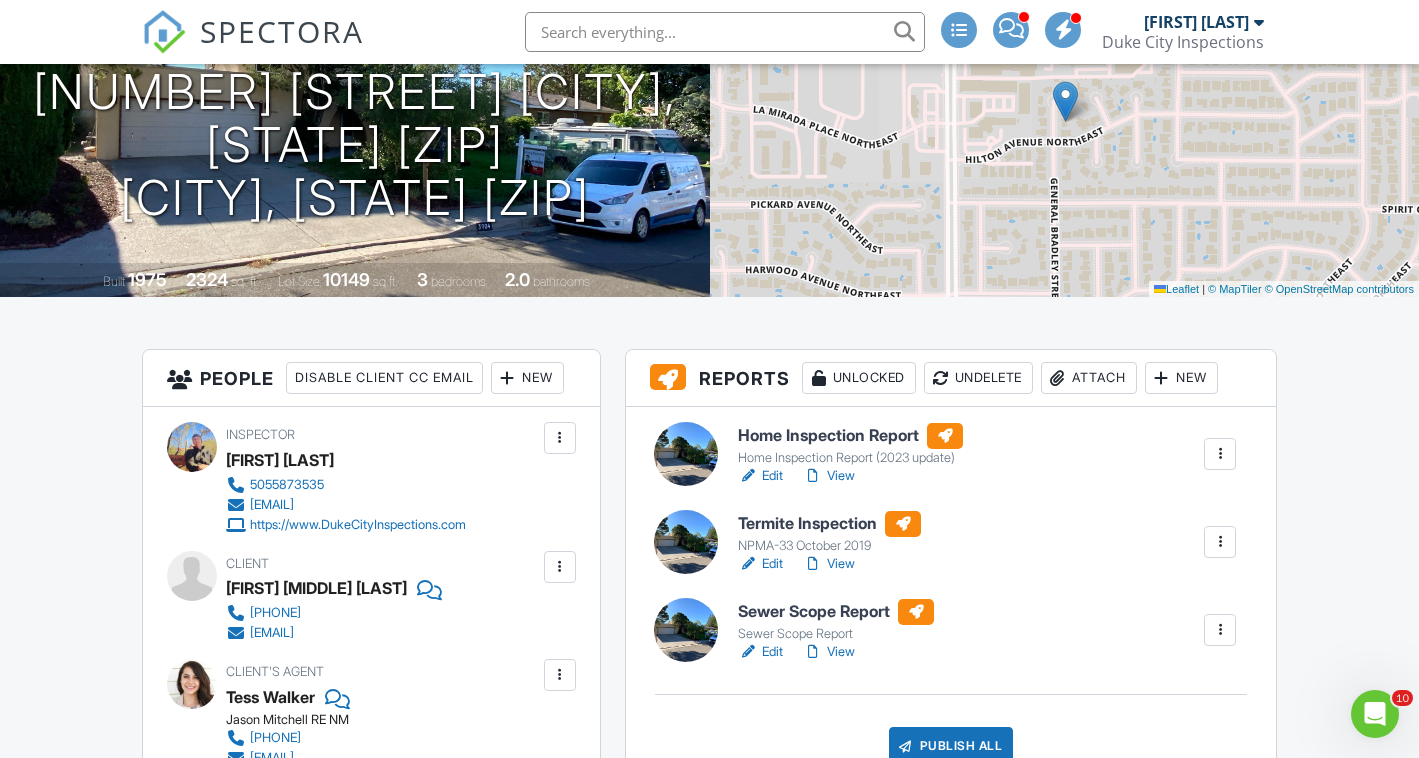click at bounding box center (1220, 542) 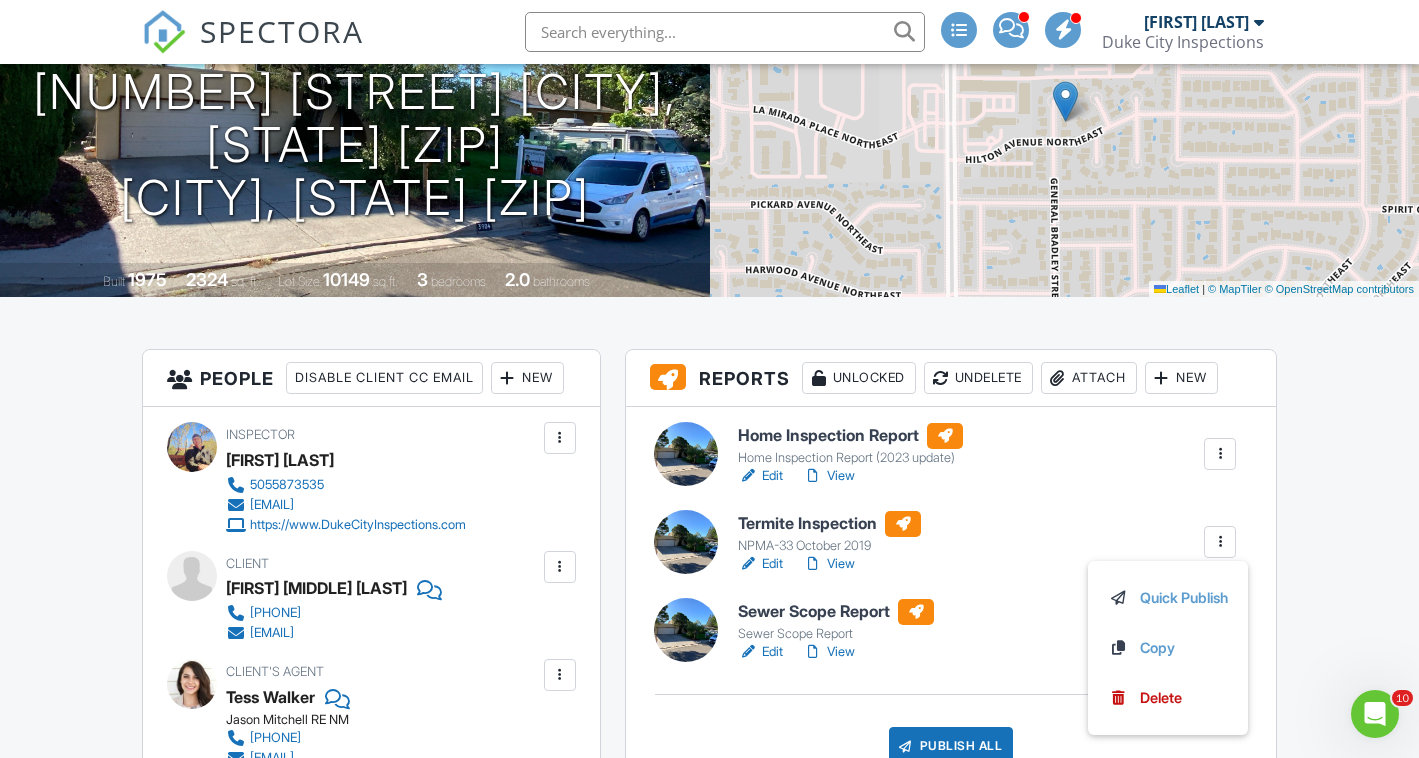 click on "View" at bounding box center [829, 564] 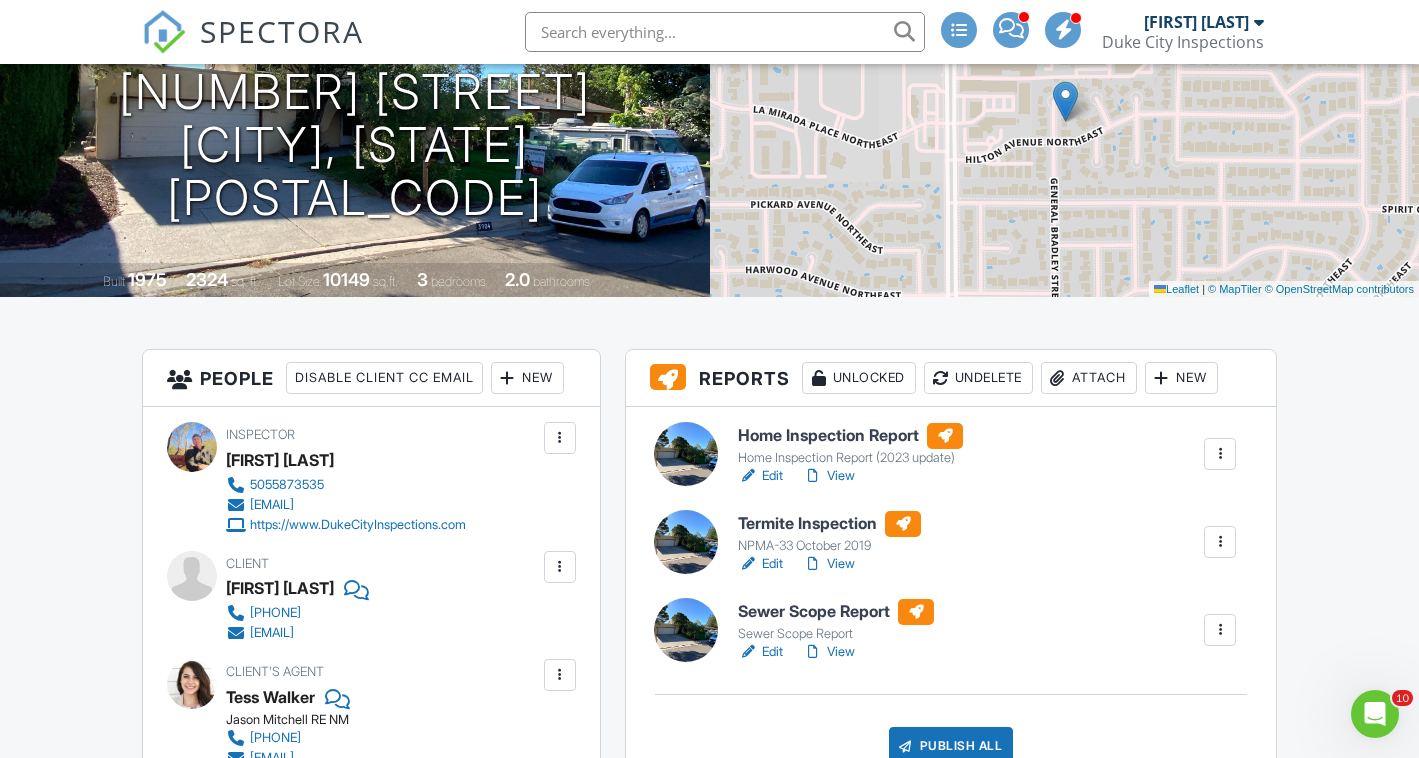 scroll, scrollTop: 0, scrollLeft: 0, axis: both 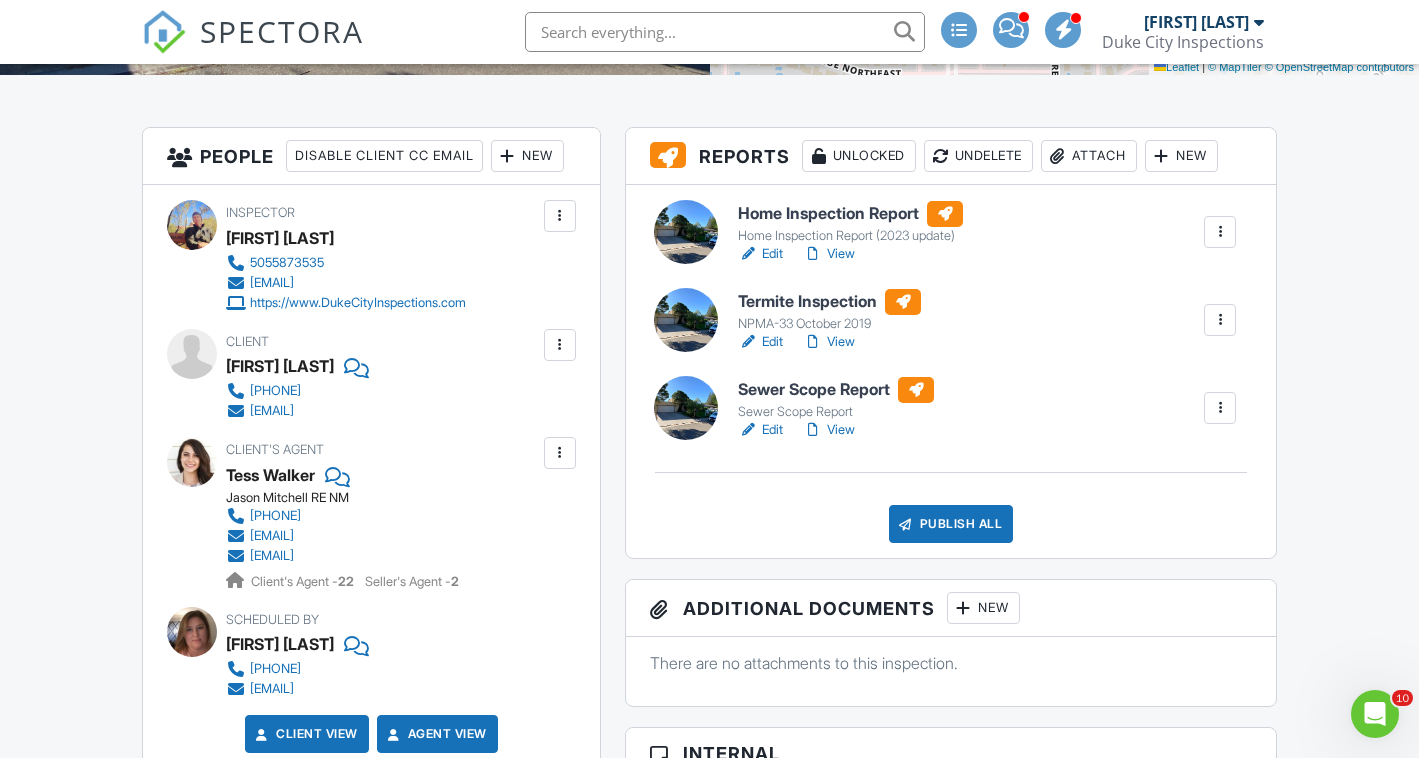 click at bounding box center (1220, 320) 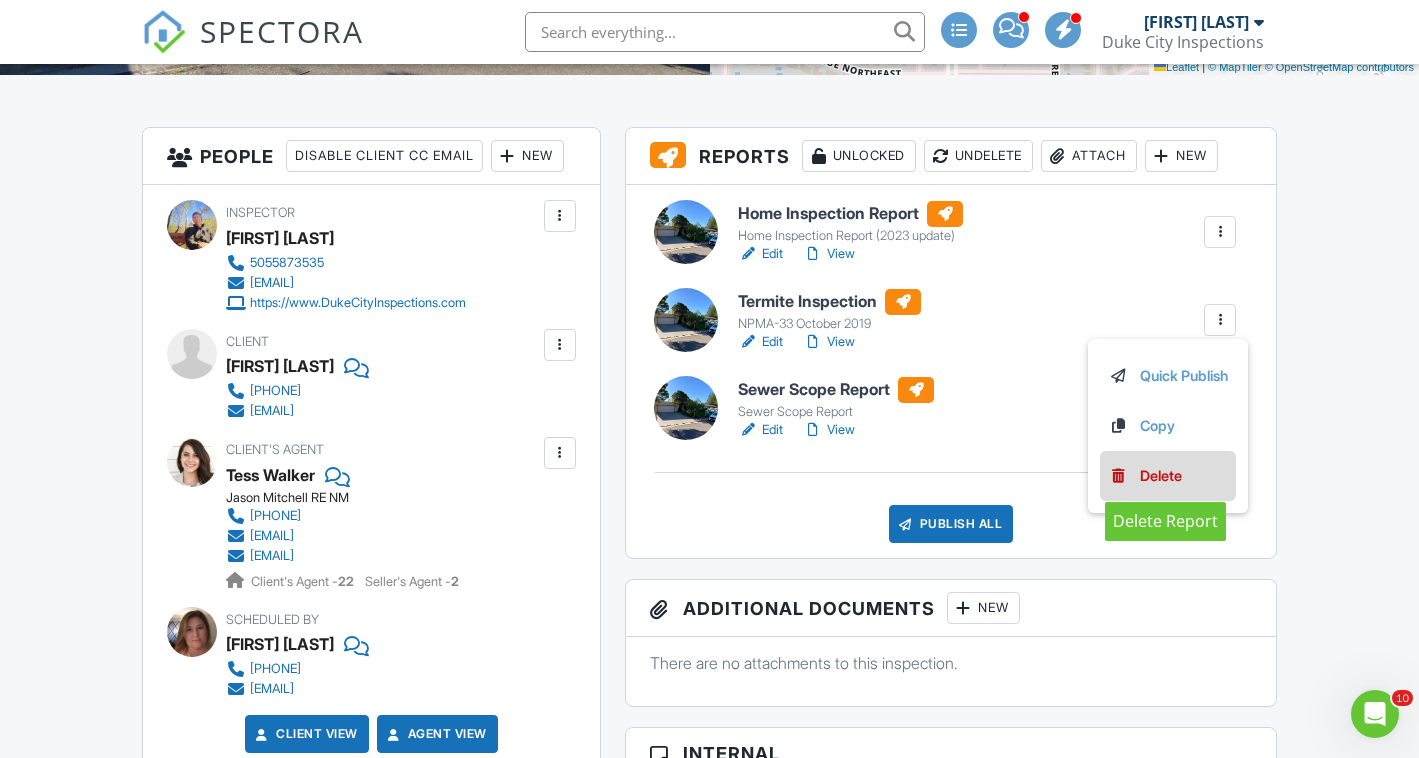 click on "Delete" at bounding box center [1161, 476] 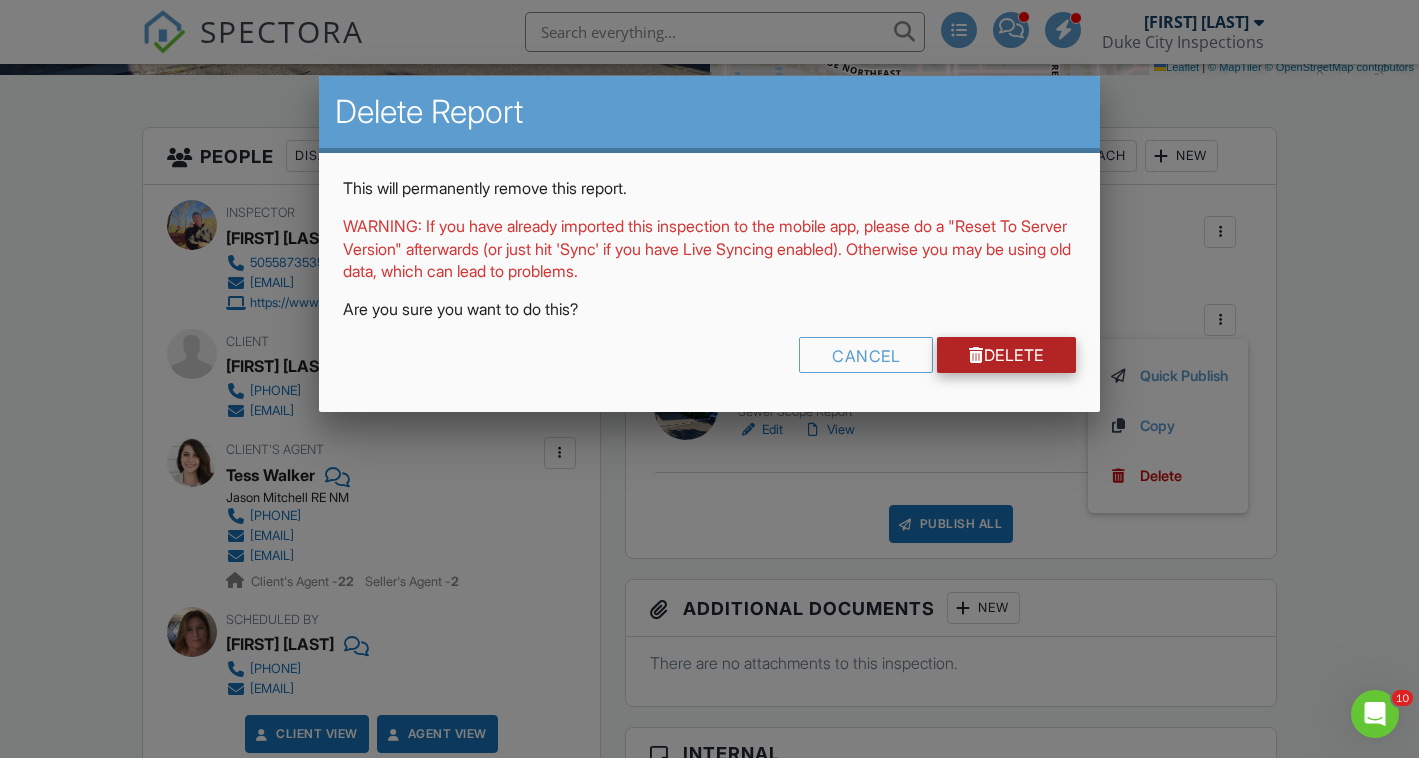 click on "Delete" at bounding box center (1006, 355) 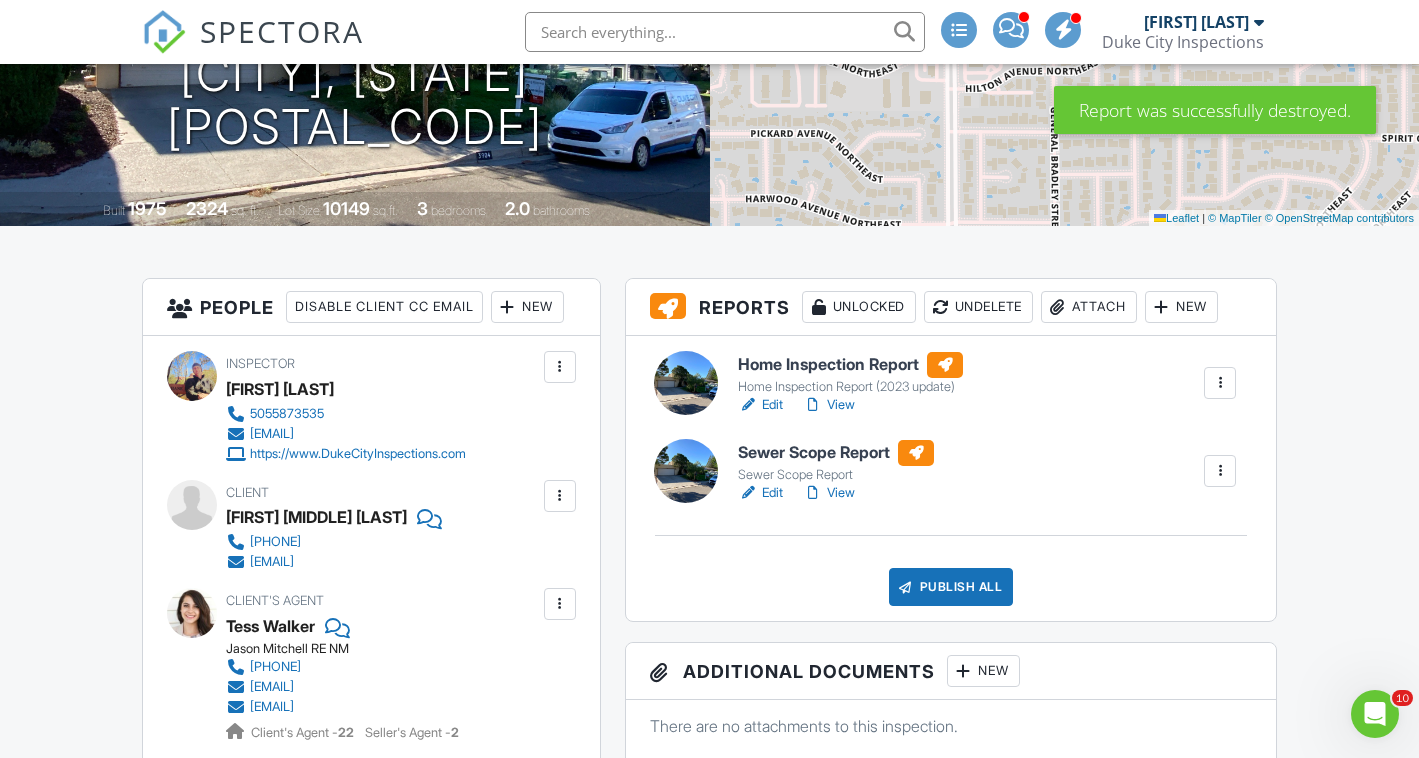 scroll, scrollTop: 0, scrollLeft: 0, axis: both 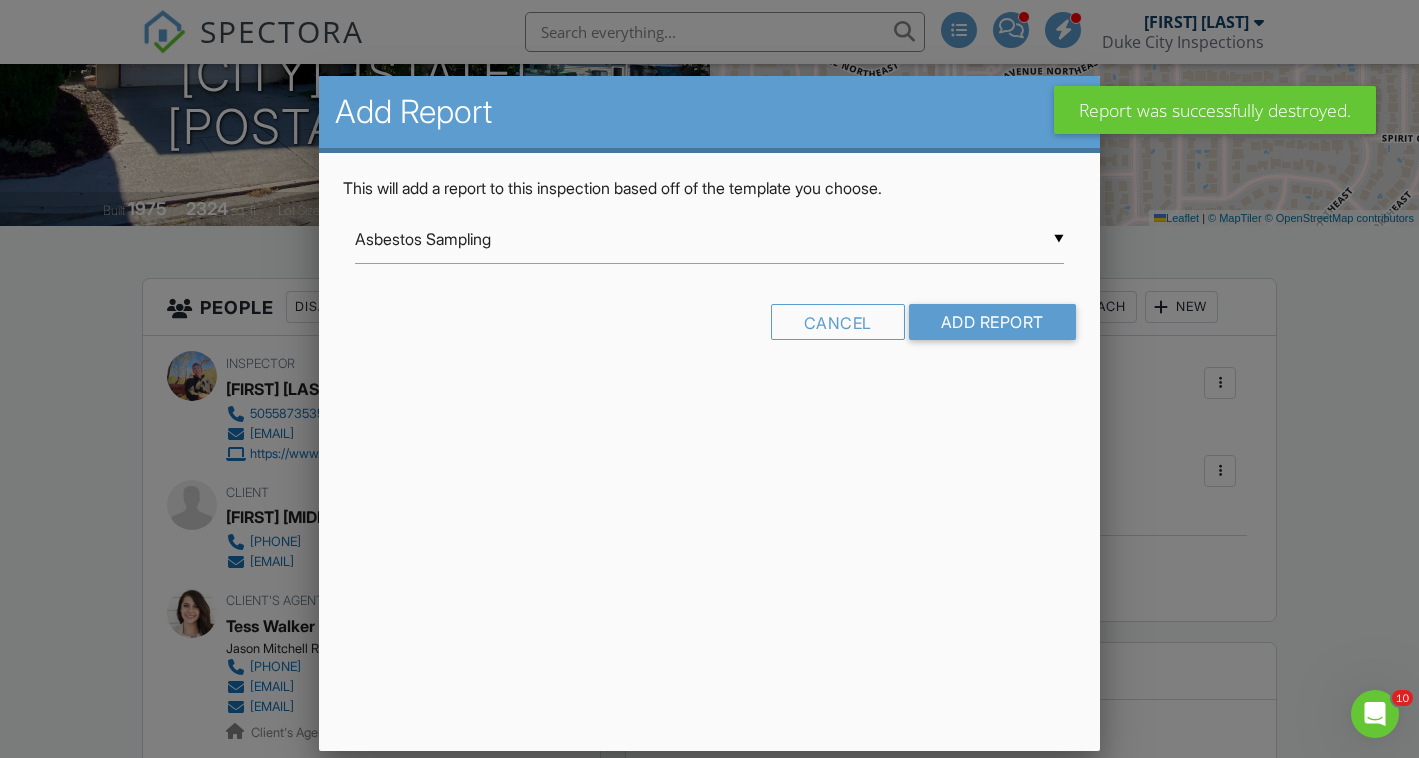 click on "Asbestos Sampling" at bounding box center (709, 239) 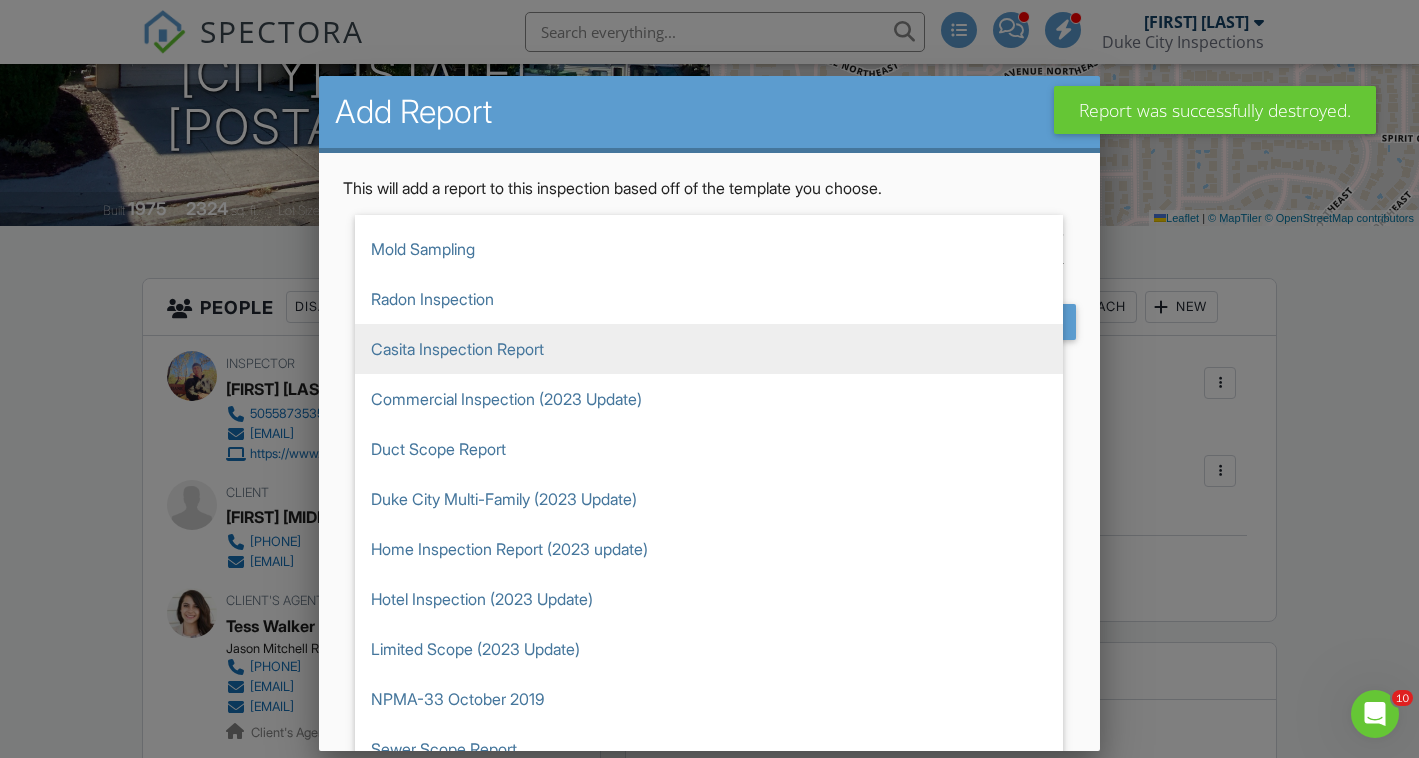 scroll, scrollTop: 107, scrollLeft: 0, axis: vertical 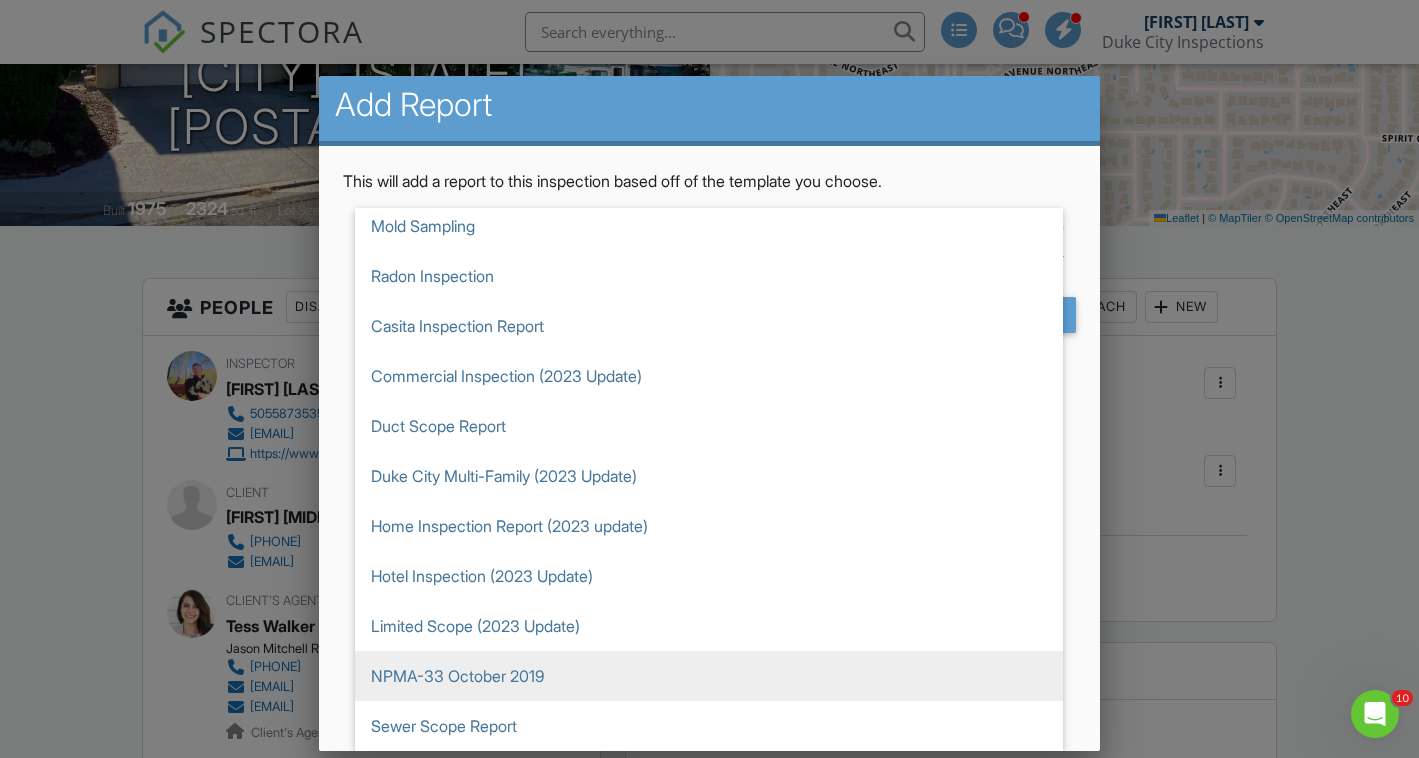 click on "NPMA-33 October 2019" at bounding box center [709, 676] 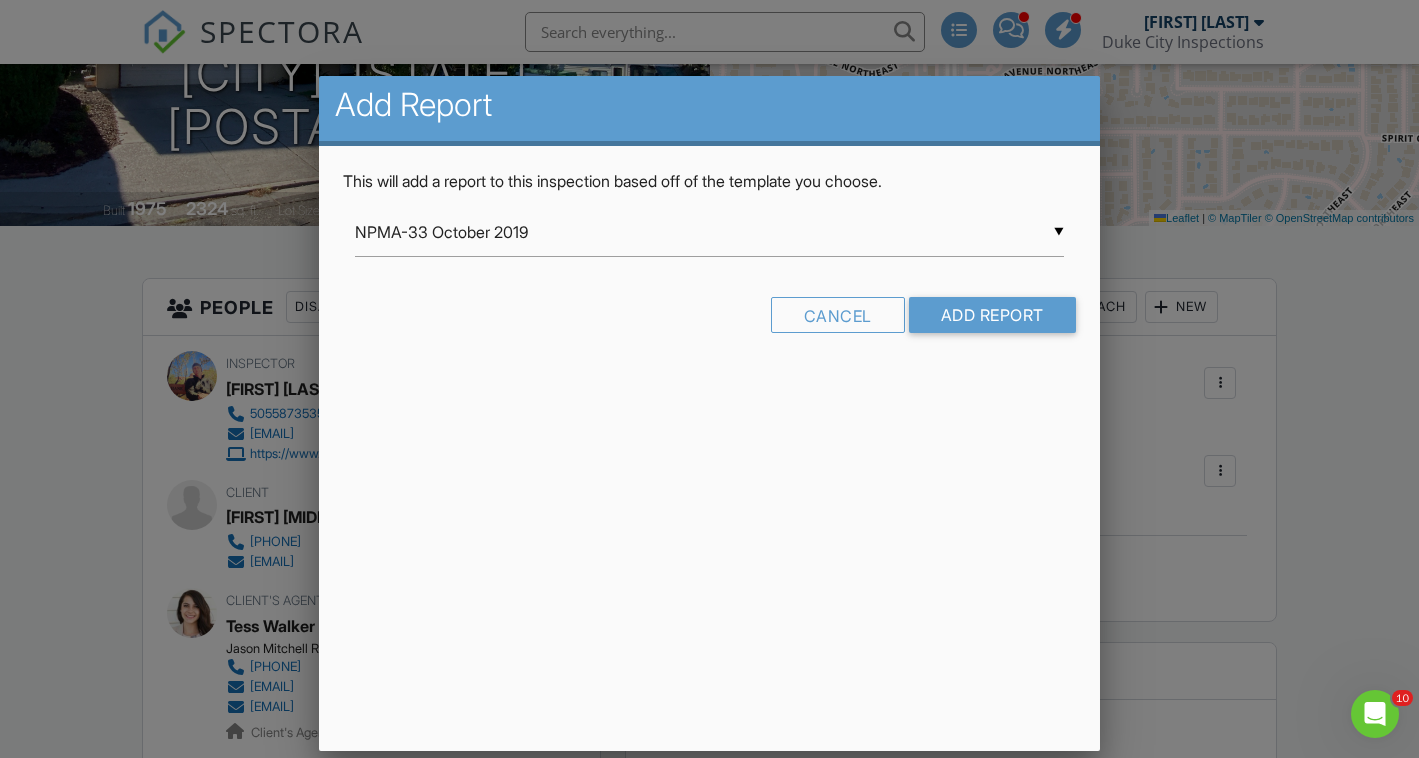 scroll, scrollTop: 0, scrollLeft: 0, axis: both 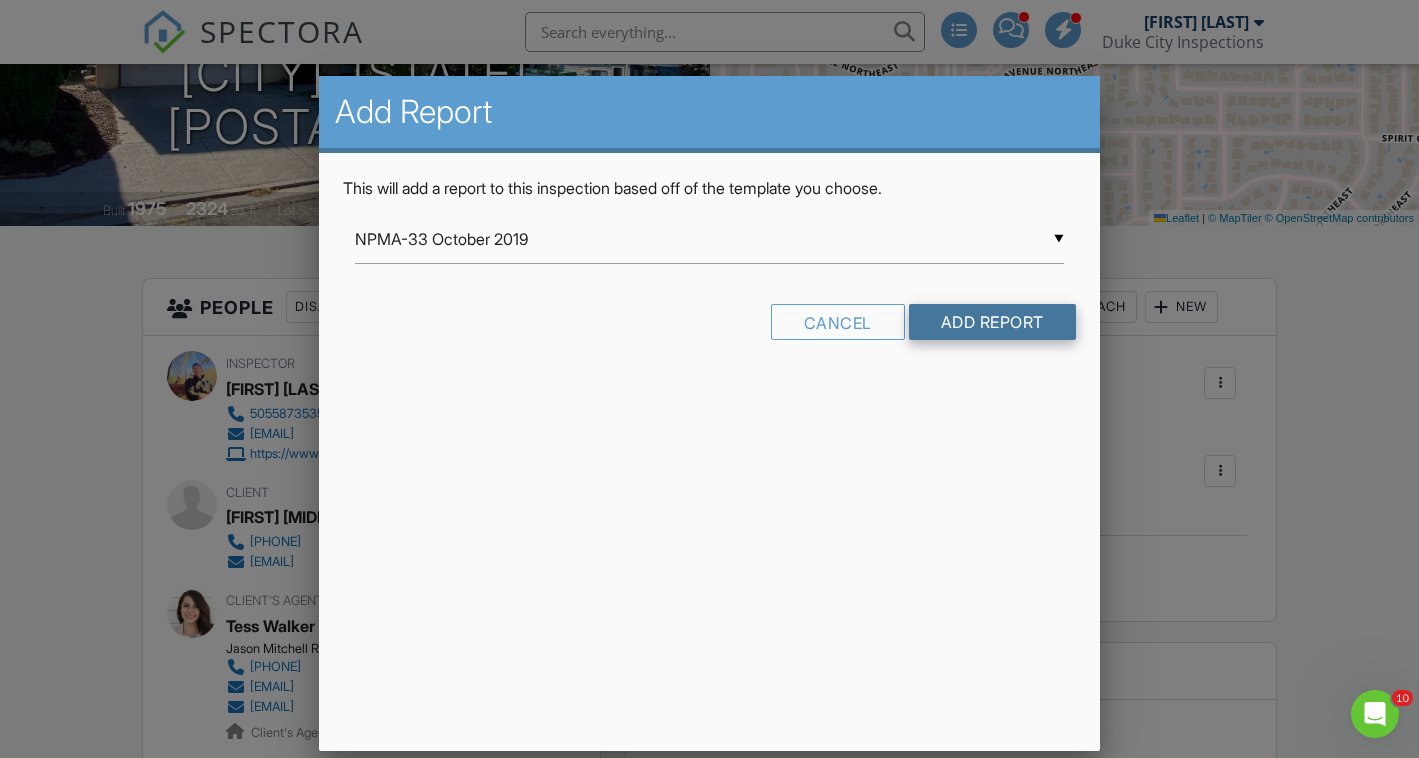 click on "Add Report" at bounding box center [992, 322] 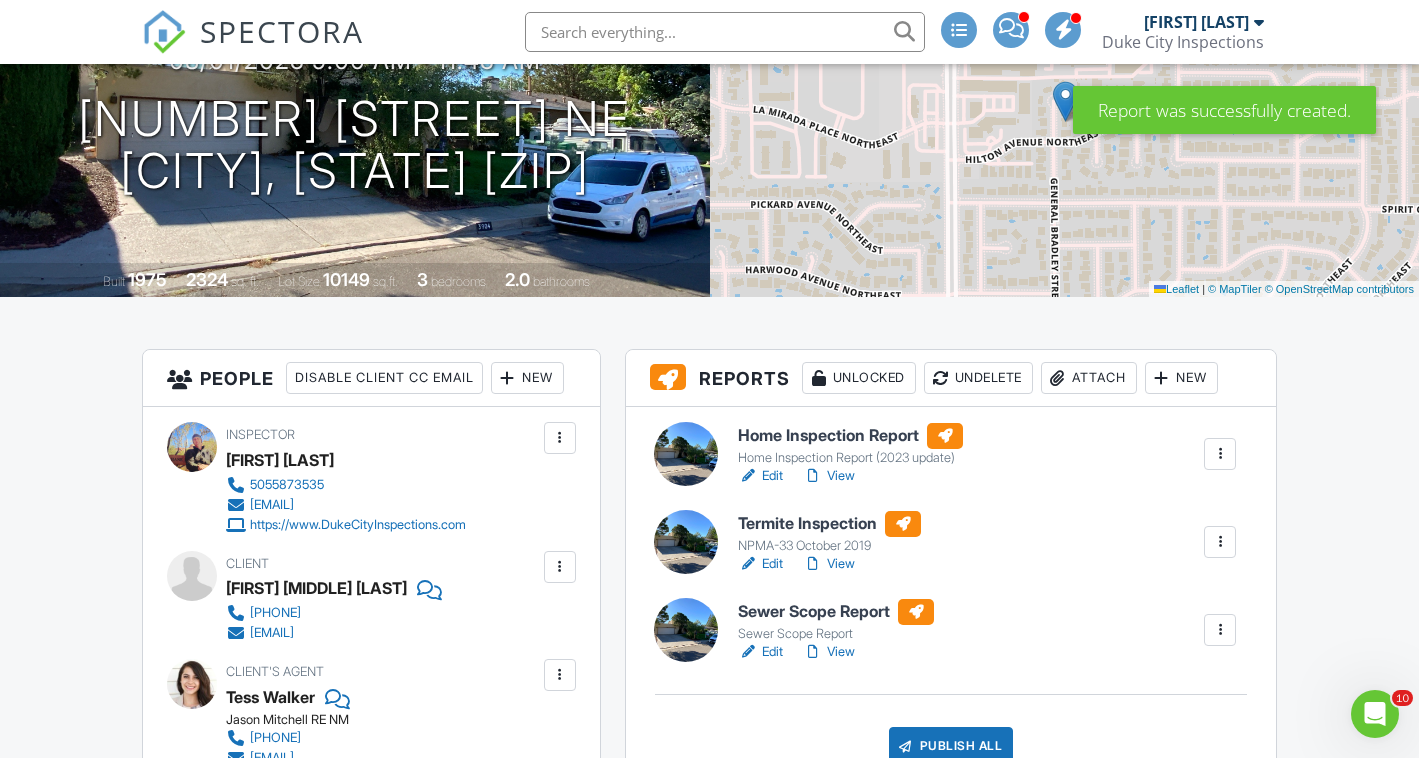 scroll, scrollTop: 241, scrollLeft: 0, axis: vertical 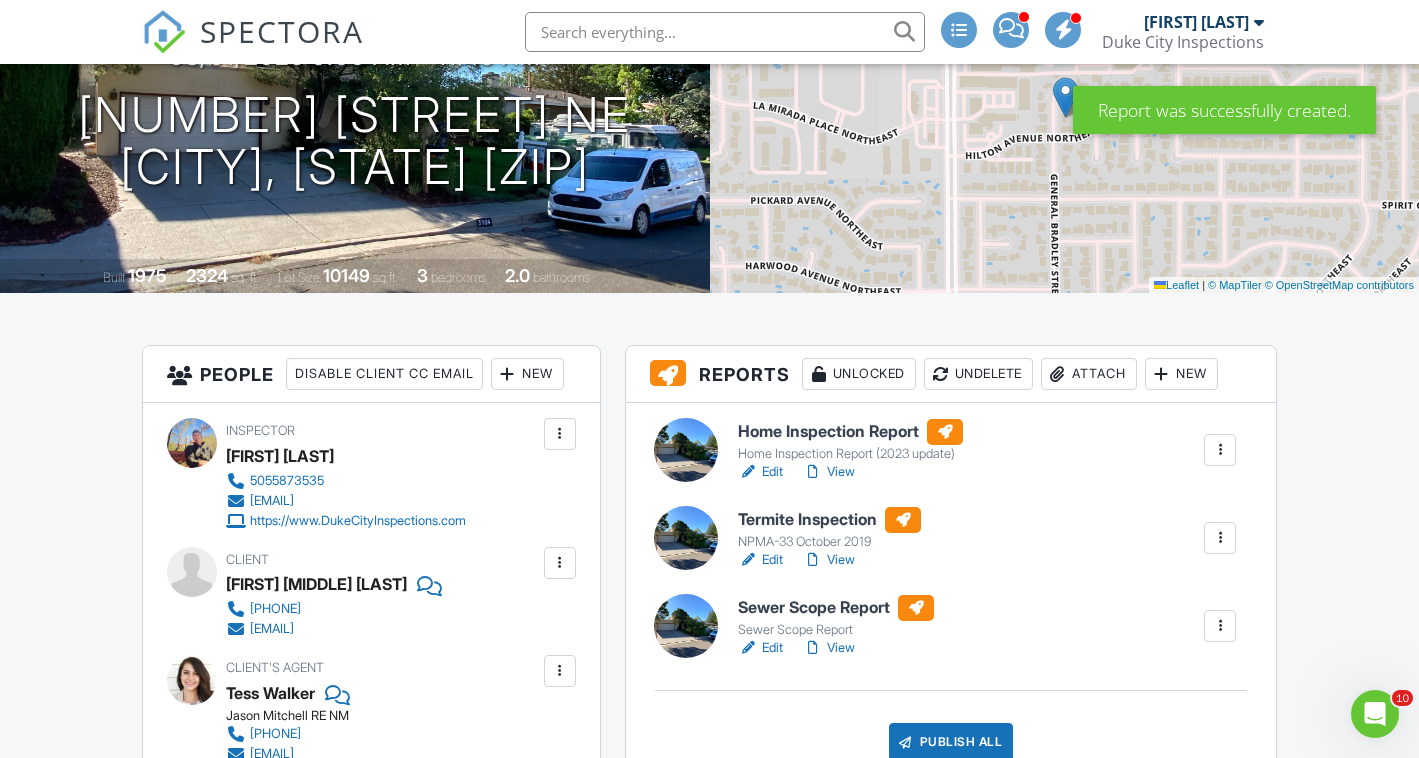 click on "Edit" at bounding box center [760, 560] 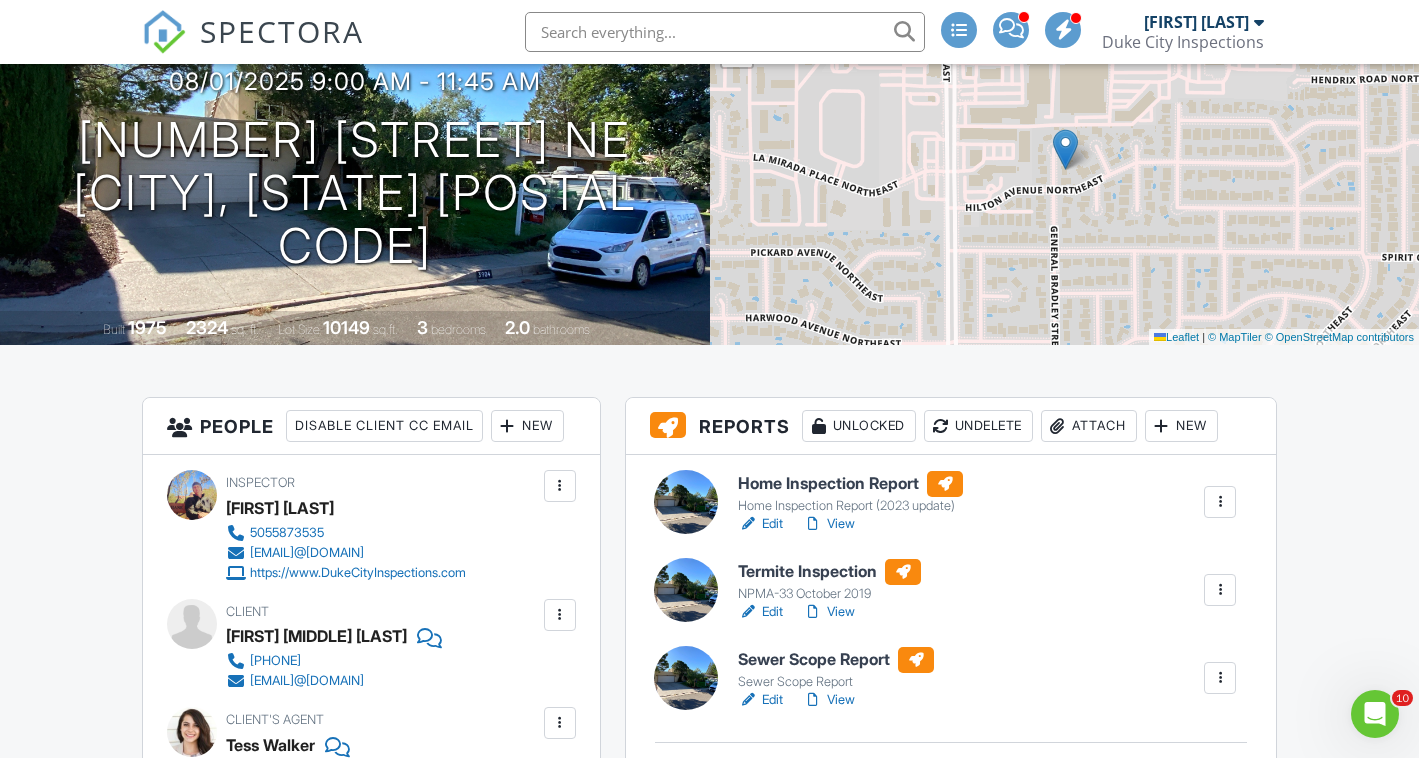 scroll, scrollTop: 229, scrollLeft: 0, axis: vertical 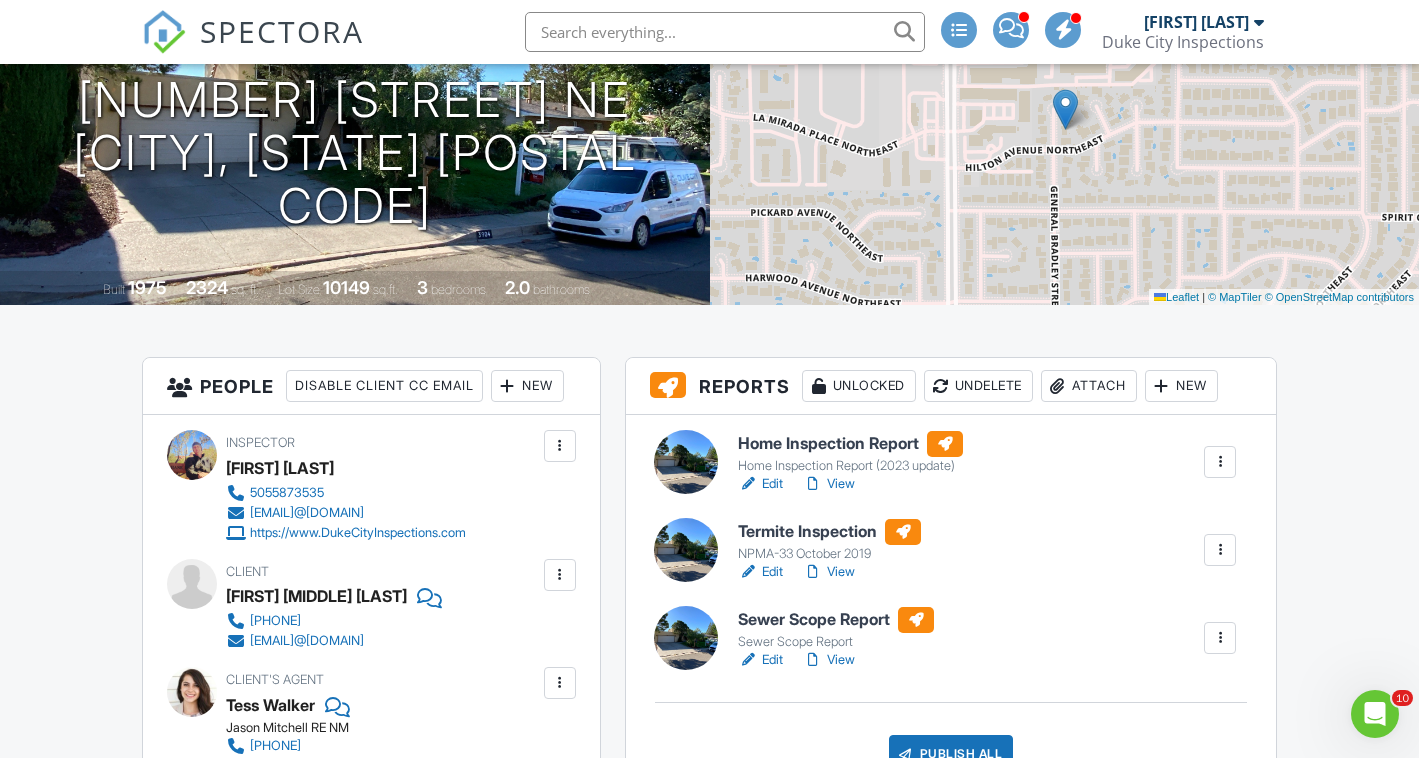 click on "View" at bounding box center (829, 572) 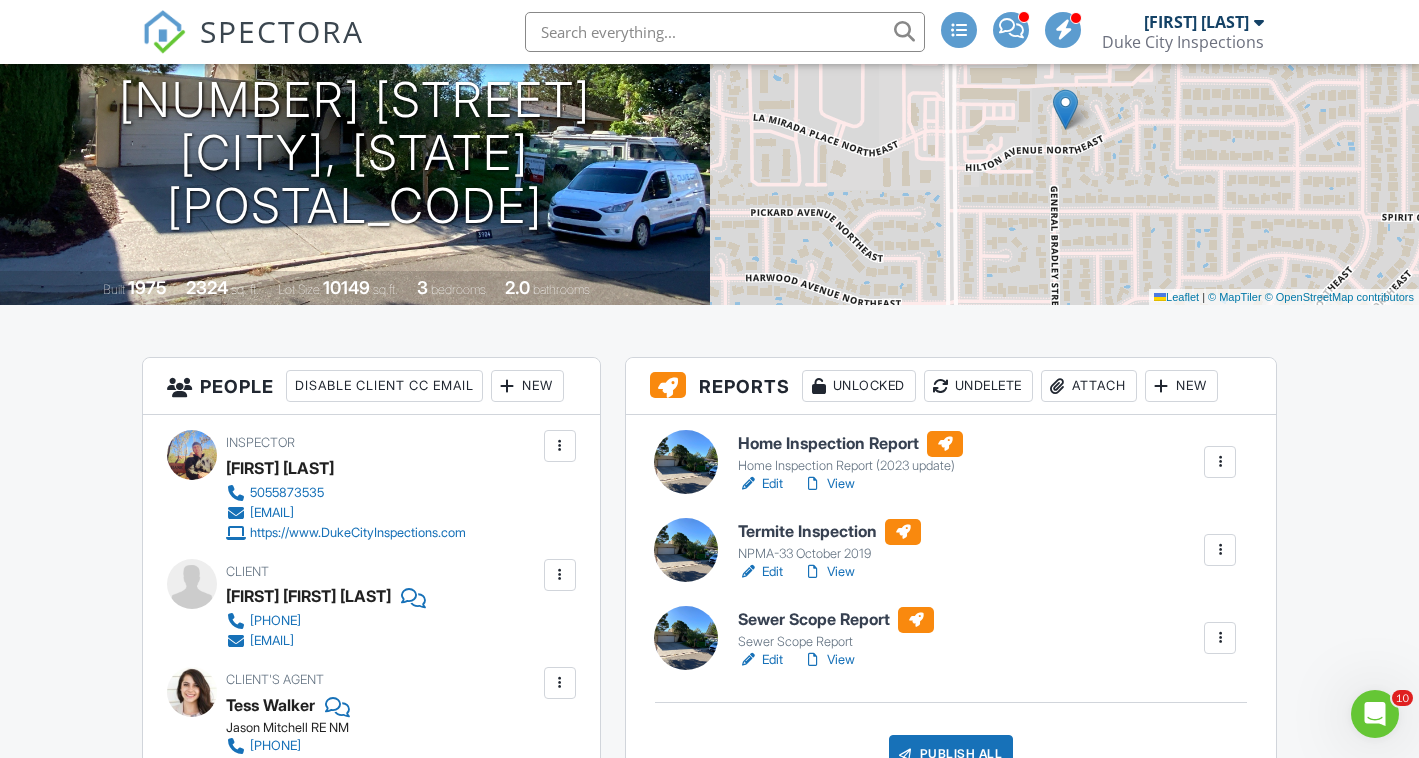 scroll, scrollTop: 0, scrollLeft: 0, axis: both 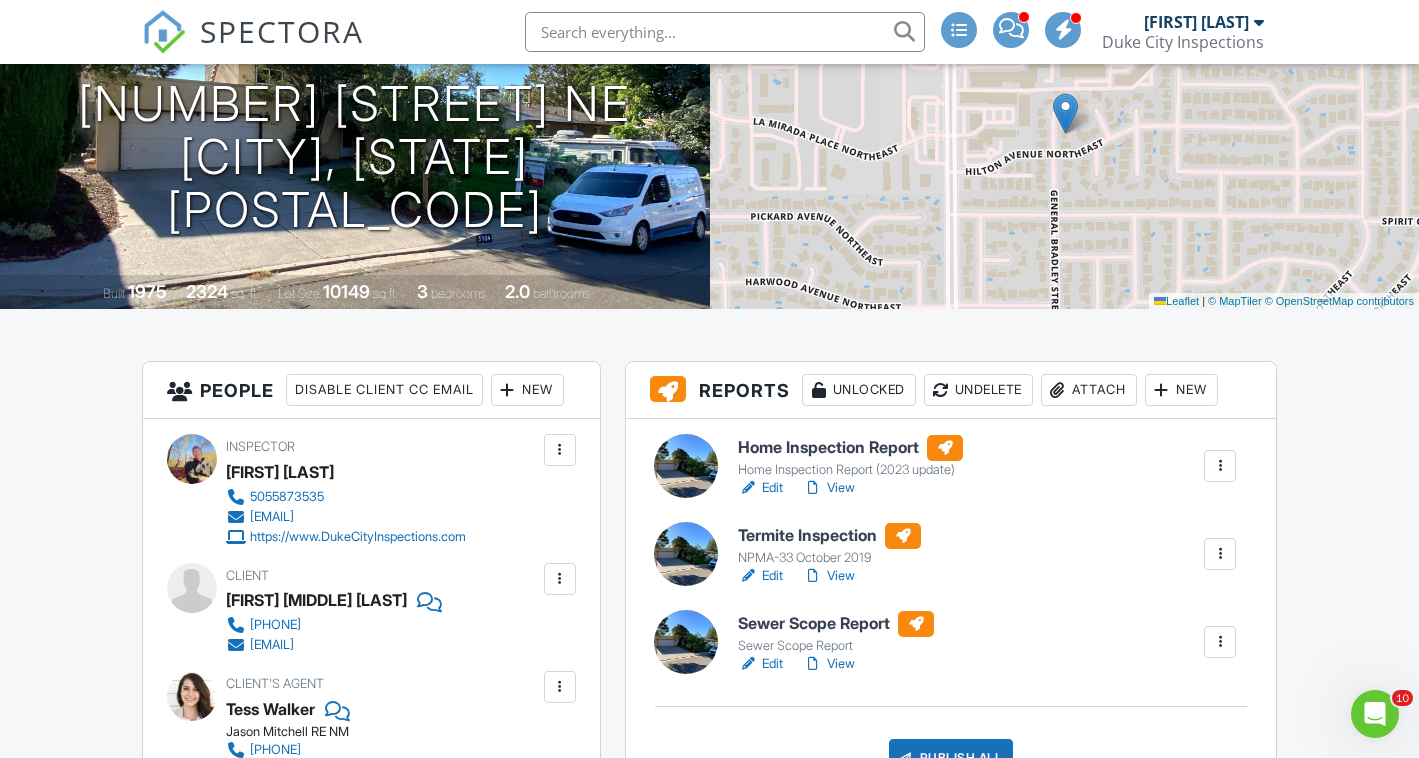 click on "Edit" at bounding box center [760, 488] 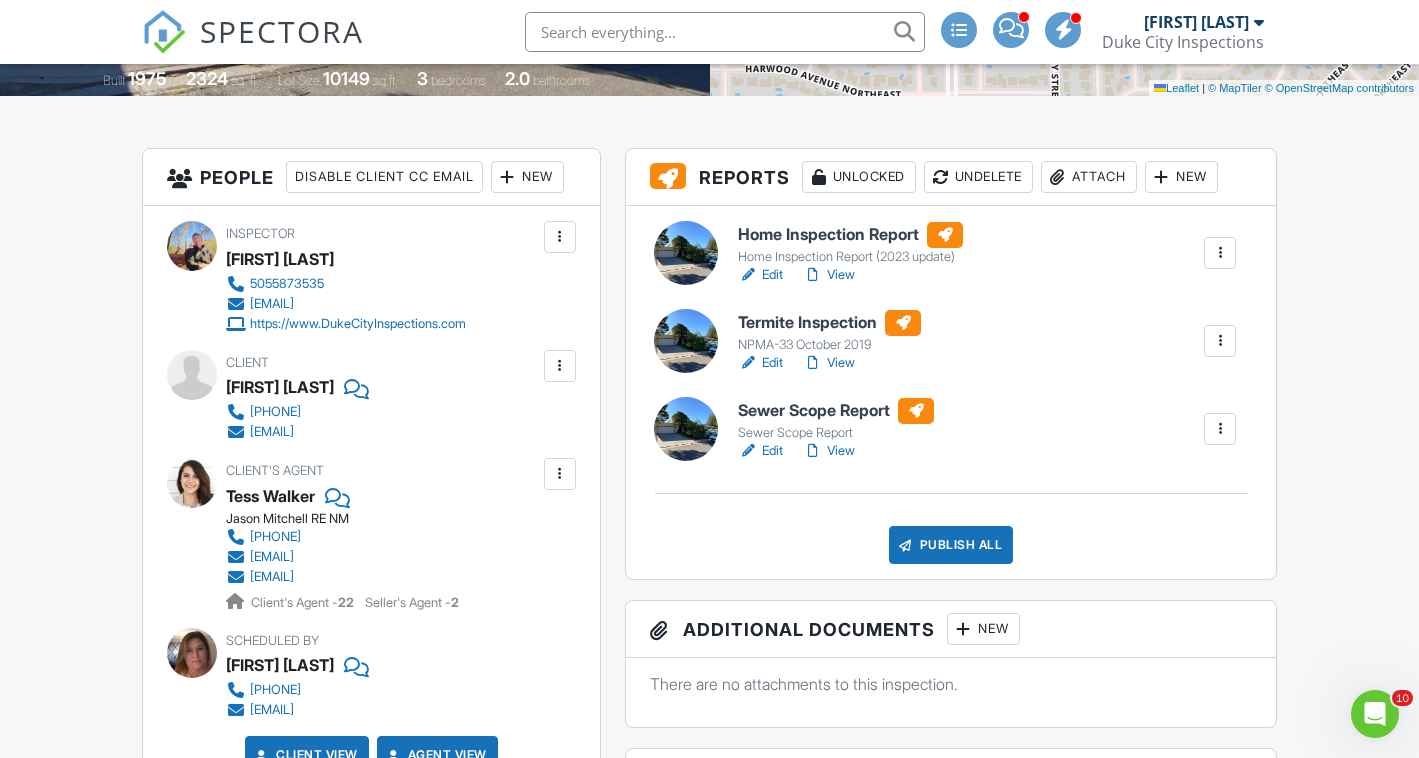 scroll, scrollTop: 440, scrollLeft: 0, axis: vertical 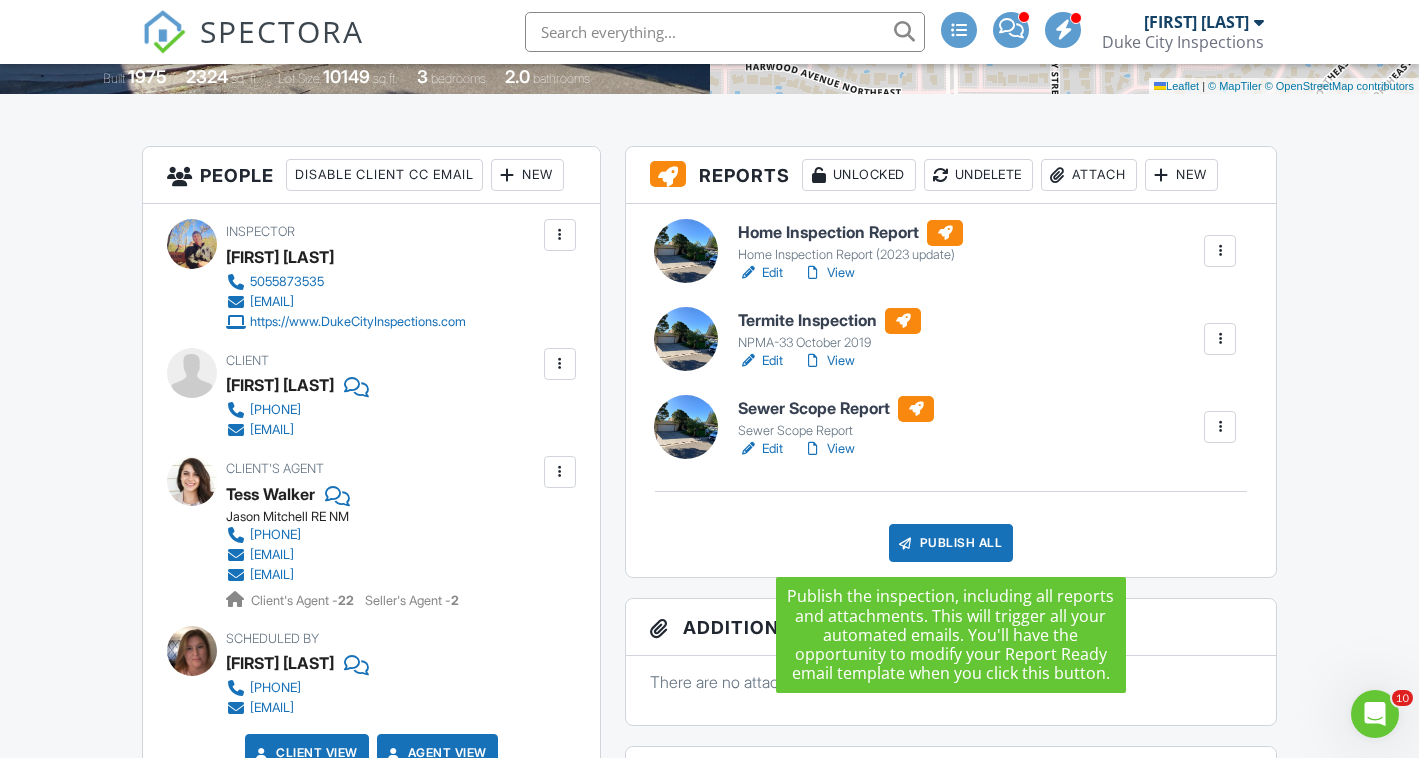 click on "Publish All" at bounding box center [951, 543] 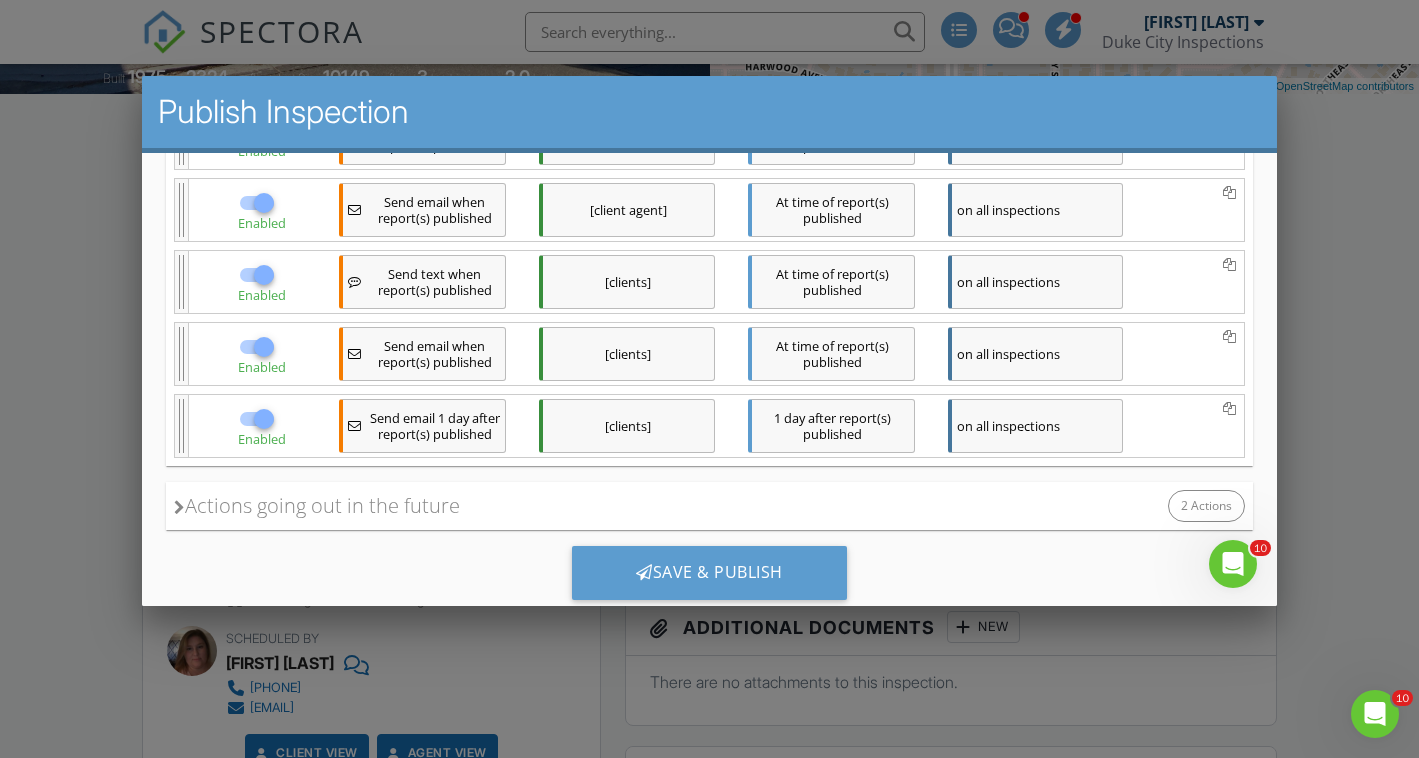 scroll, scrollTop: 513, scrollLeft: 0, axis: vertical 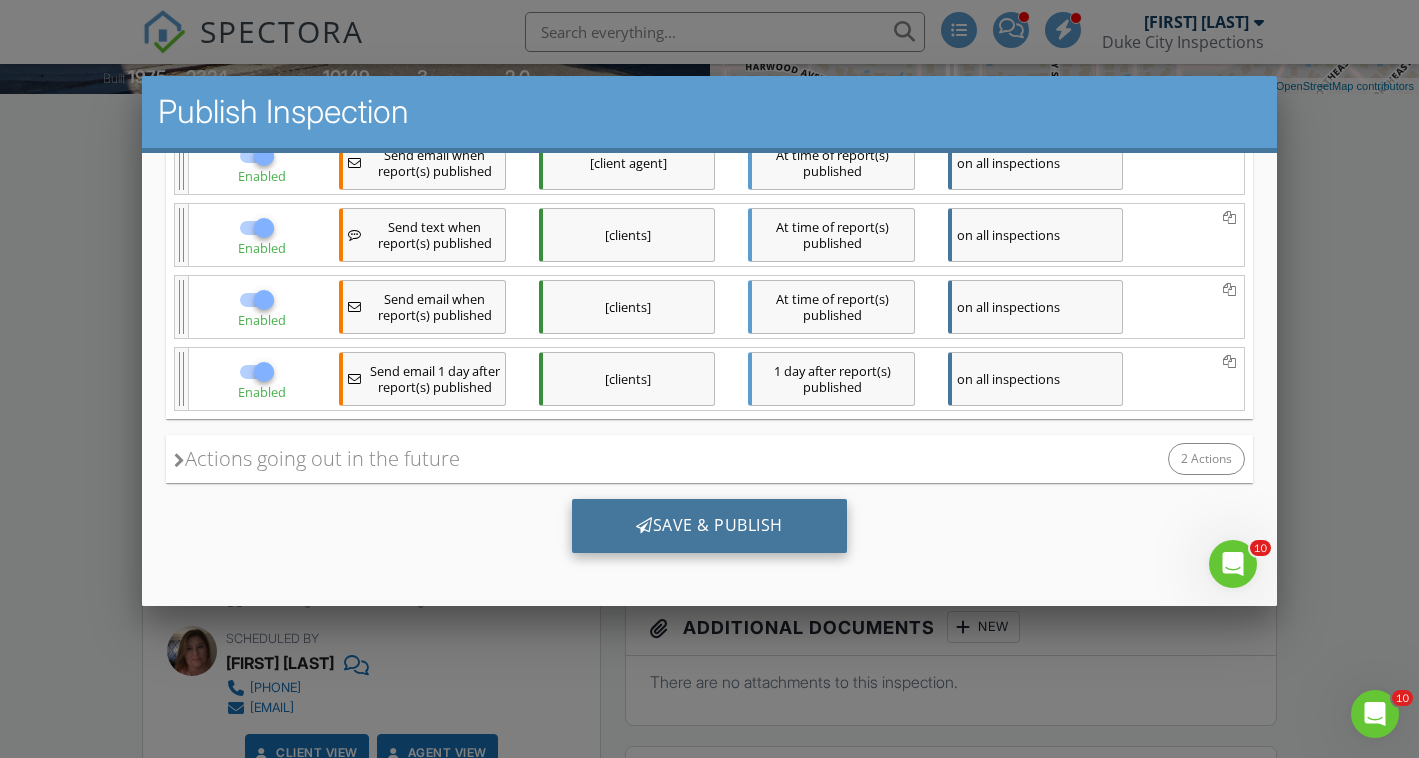 click on "Save & Publish" at bounding box center (708, 525) 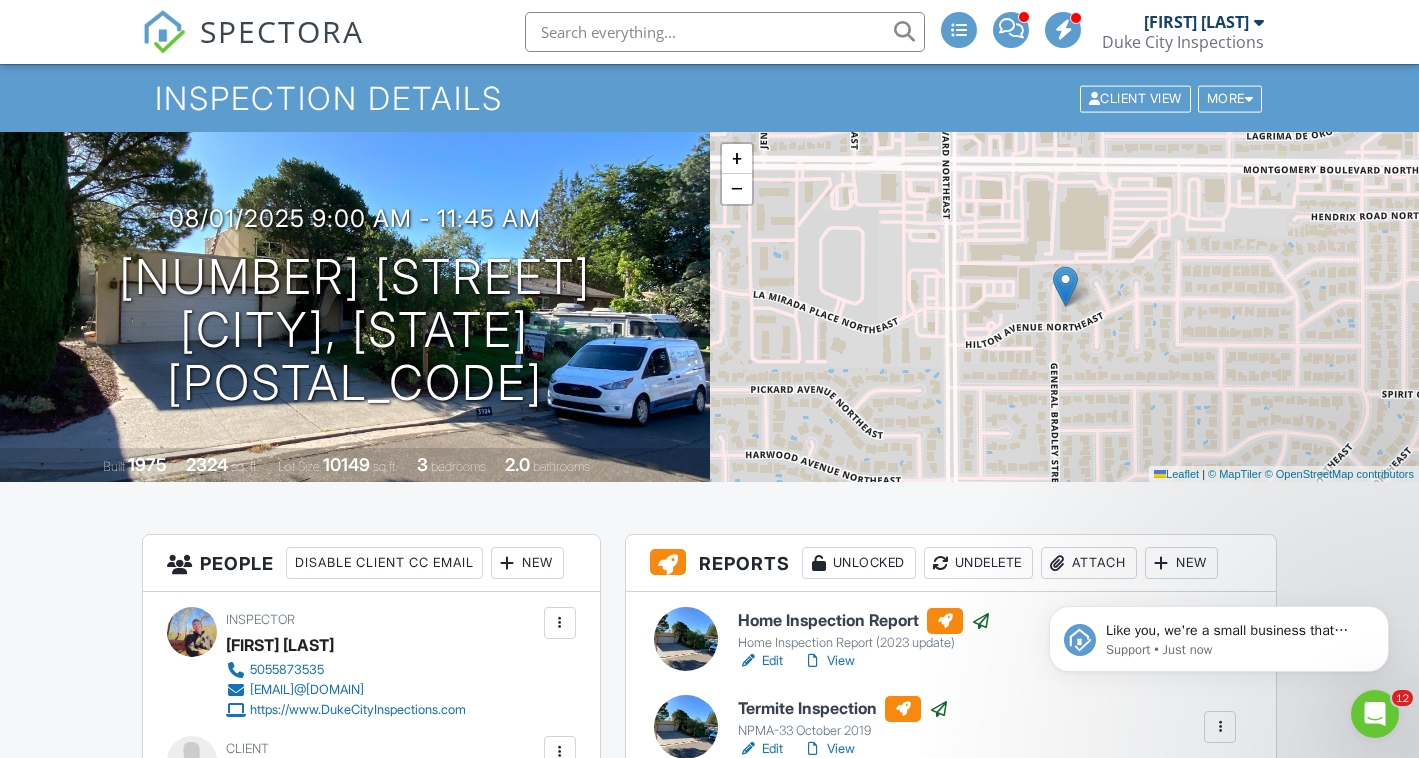 scroll, scrollTop: 0, scrollLeft: 0, axis: both 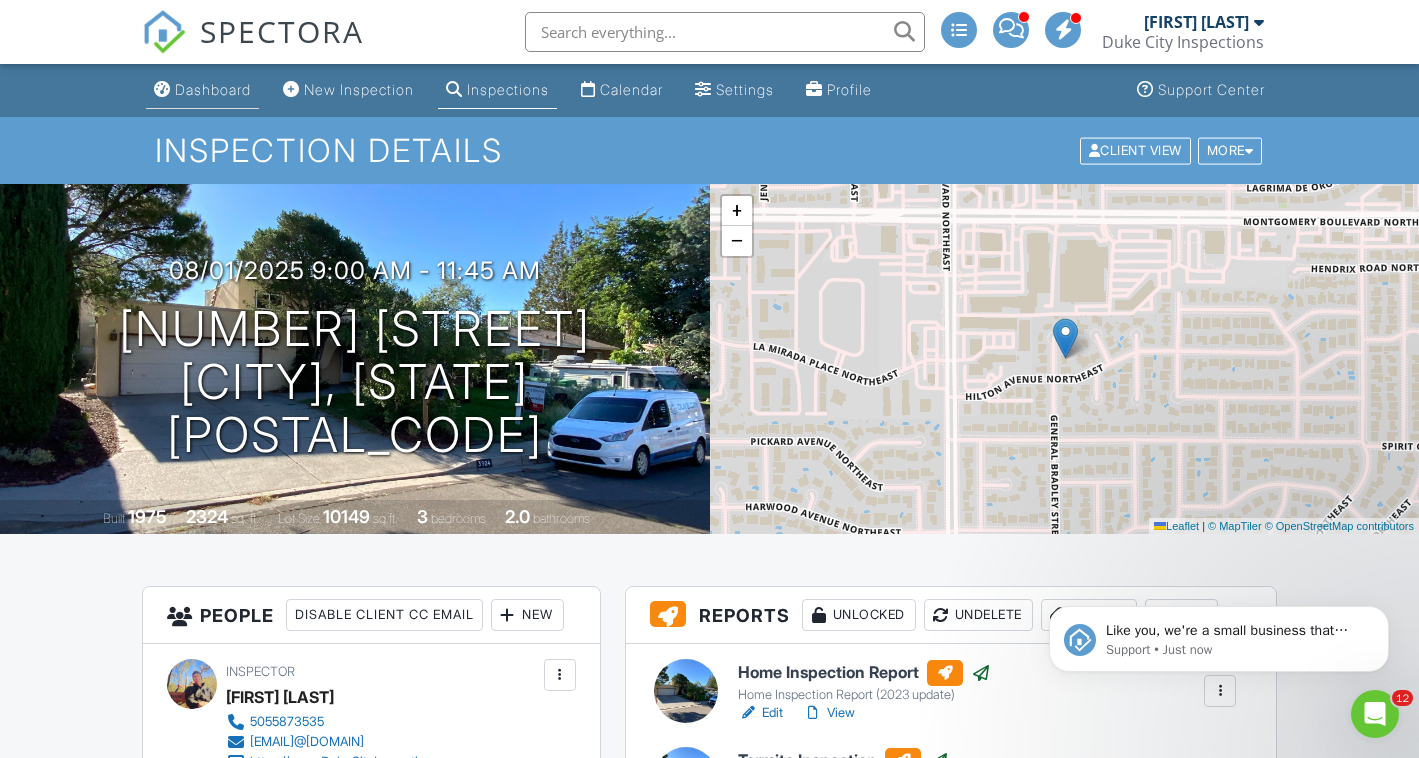 click on "Dashboard" at bounding box center [213, 89] 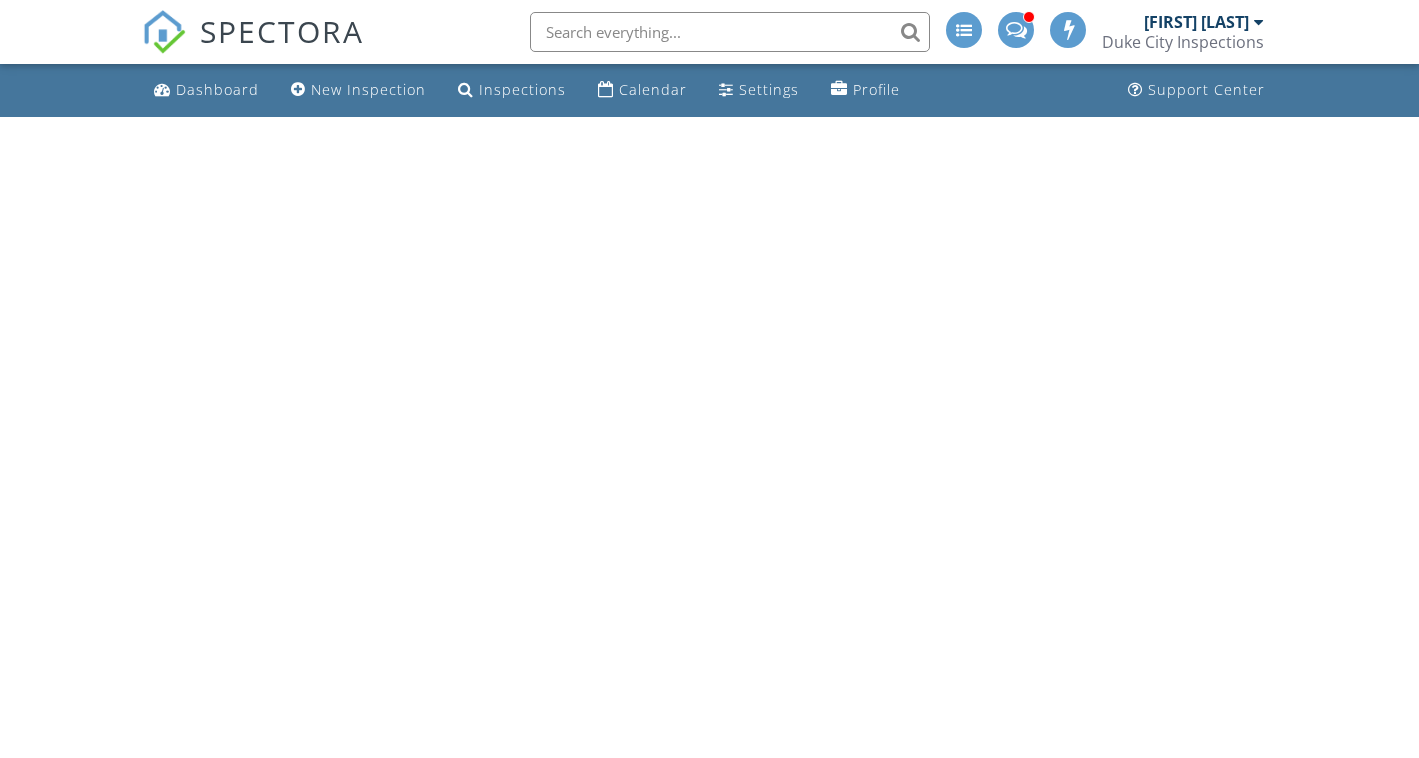 scroll, scrollTop: 0, scrollLeft: 0, axis: both 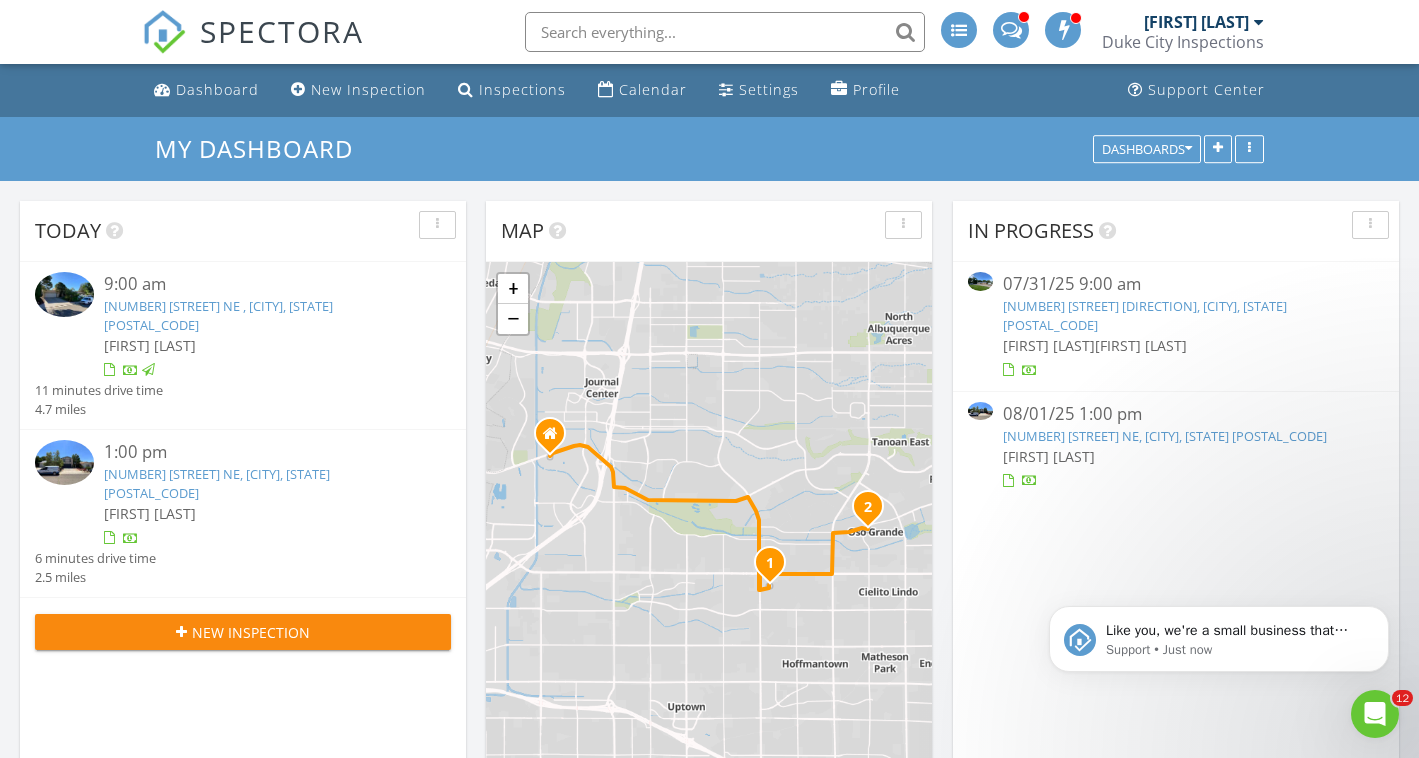 click on "10308 Oso Grande Rd NE, Albuquerque, NM 87111" at bounding box center [217, 483] 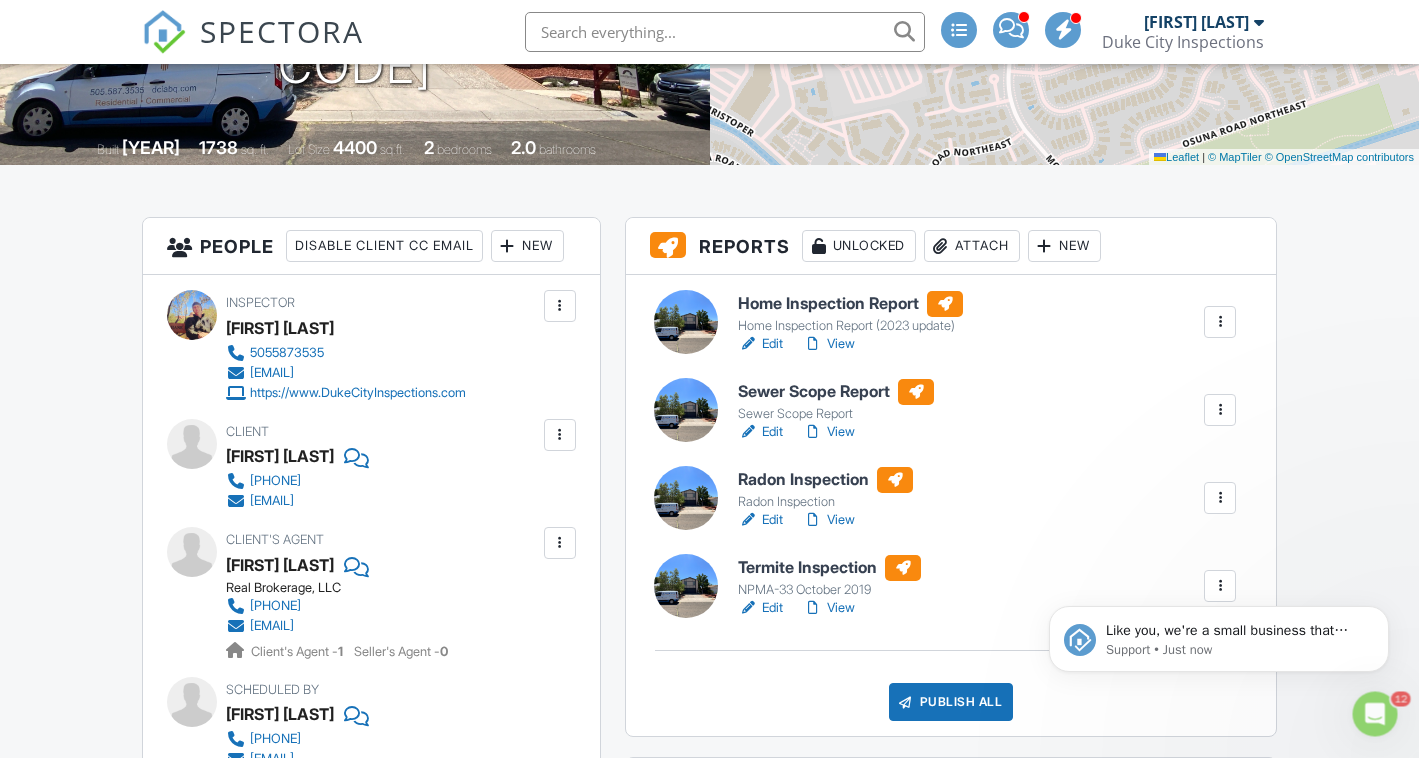 scroll, scrollTop: 0, scrollLeft: 0, axis: both 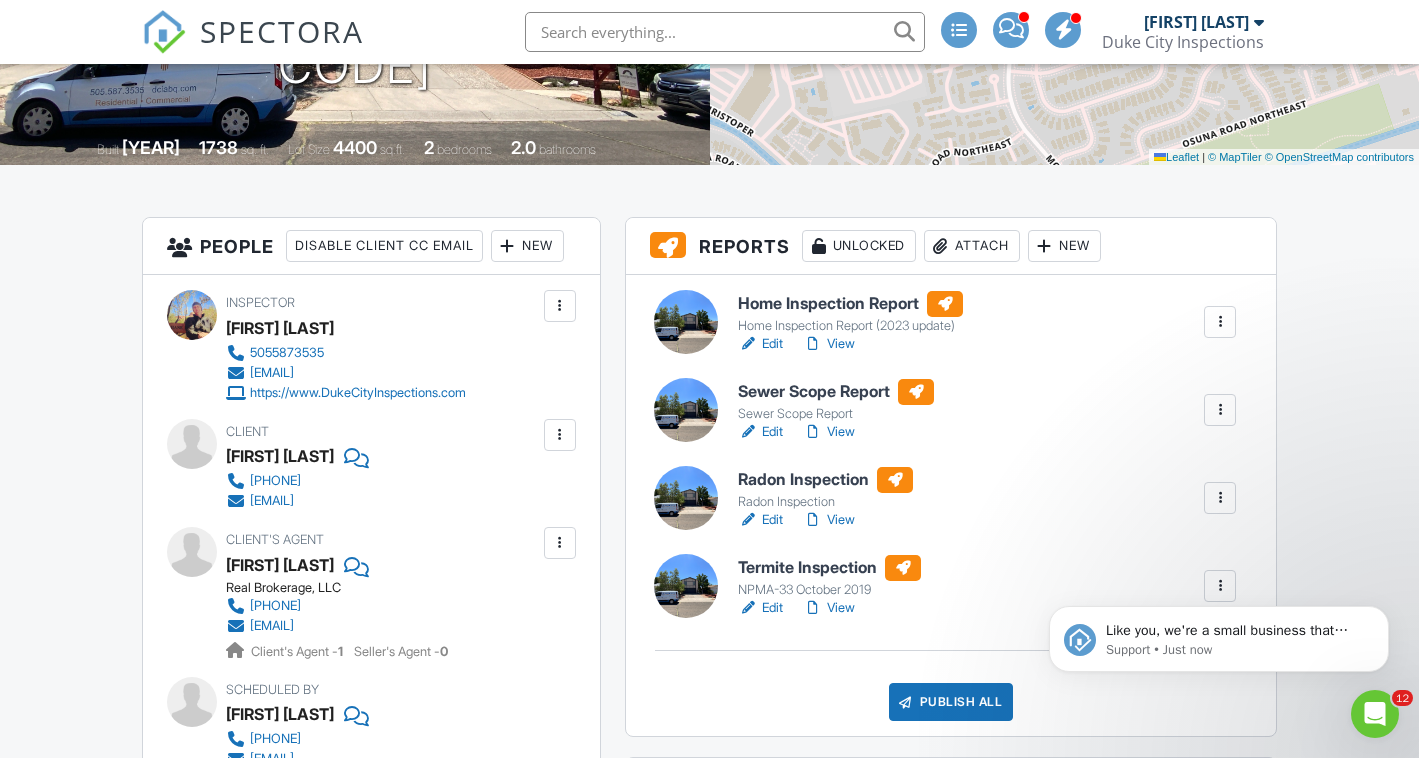 click on "Edit" at bounding box center [760, 432] 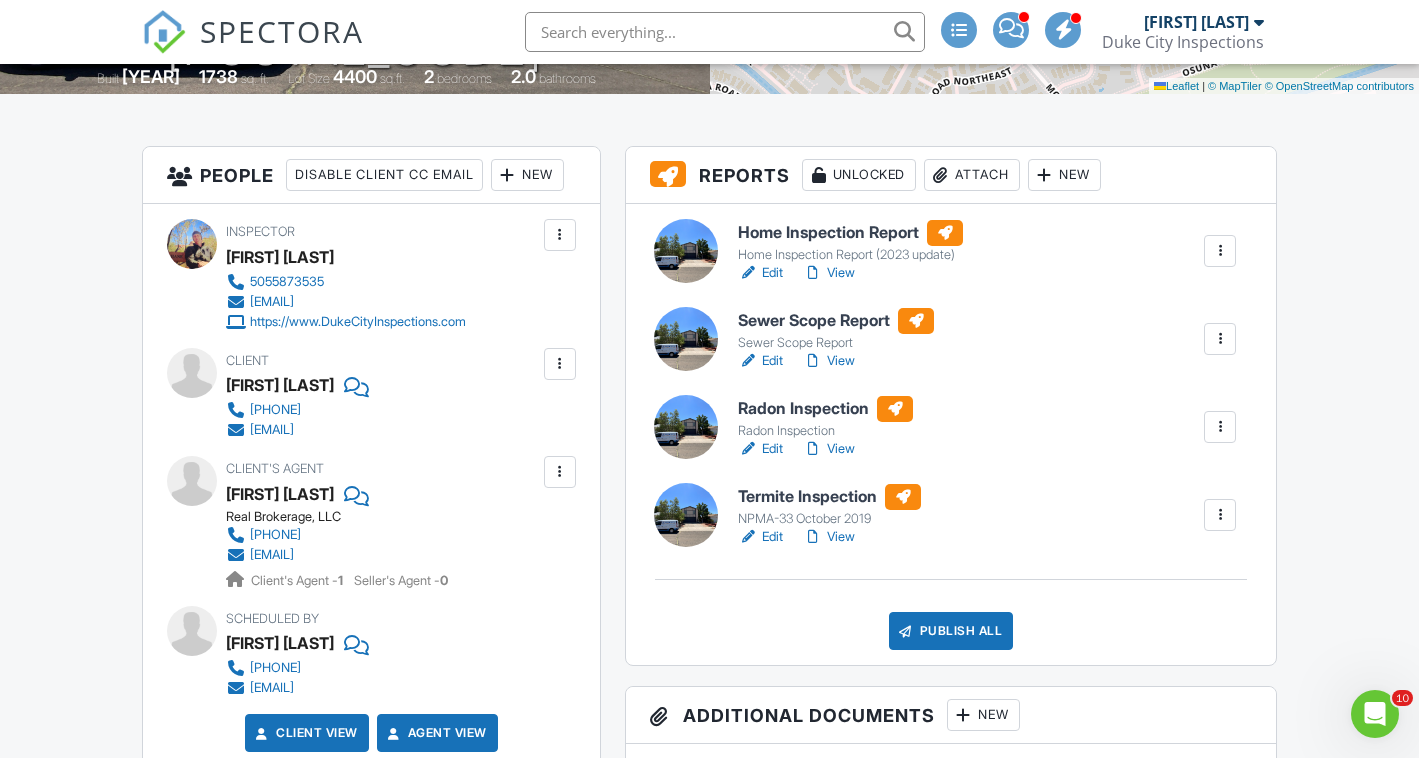scroll, scrollTop: 468, scrollLeft: 0, axis: vertical 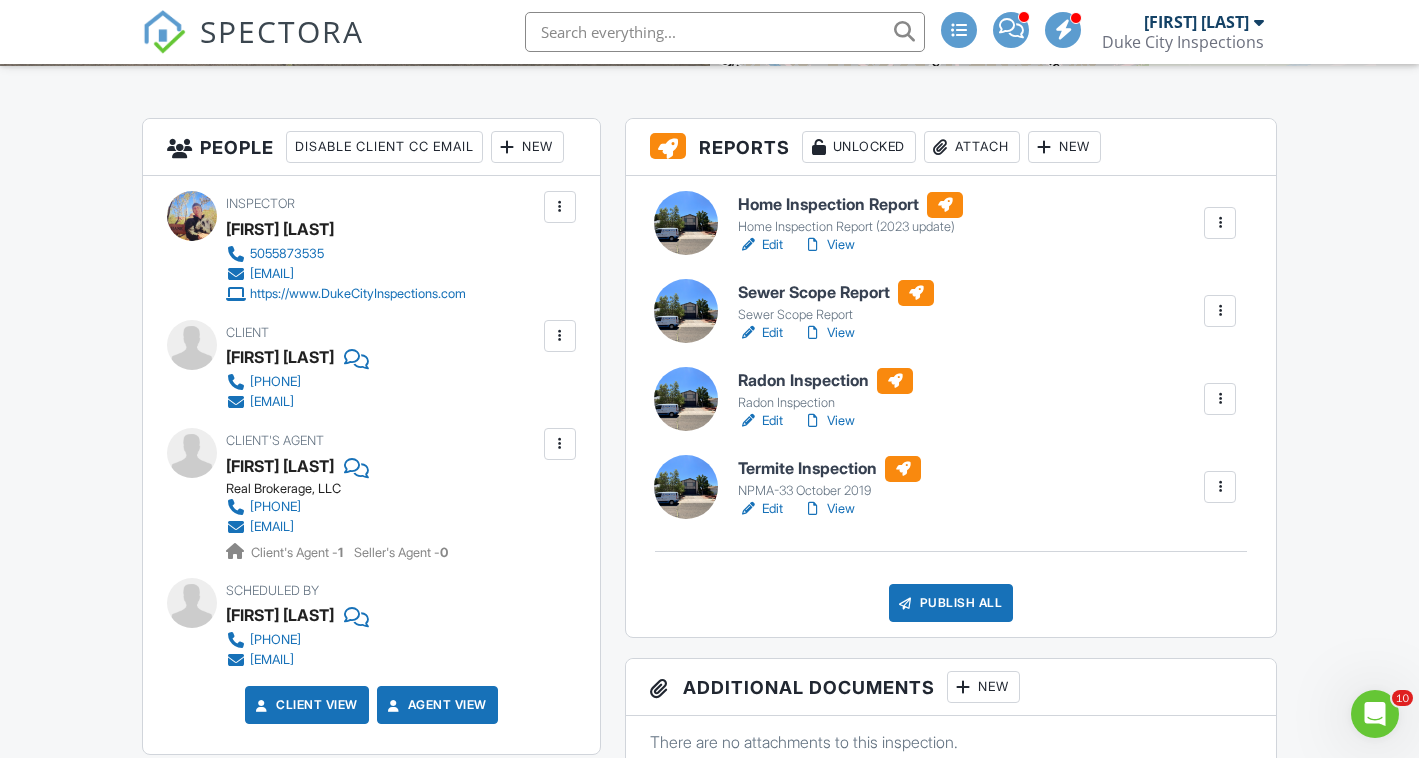 click on "Edit" at bounding box center [760, 333] 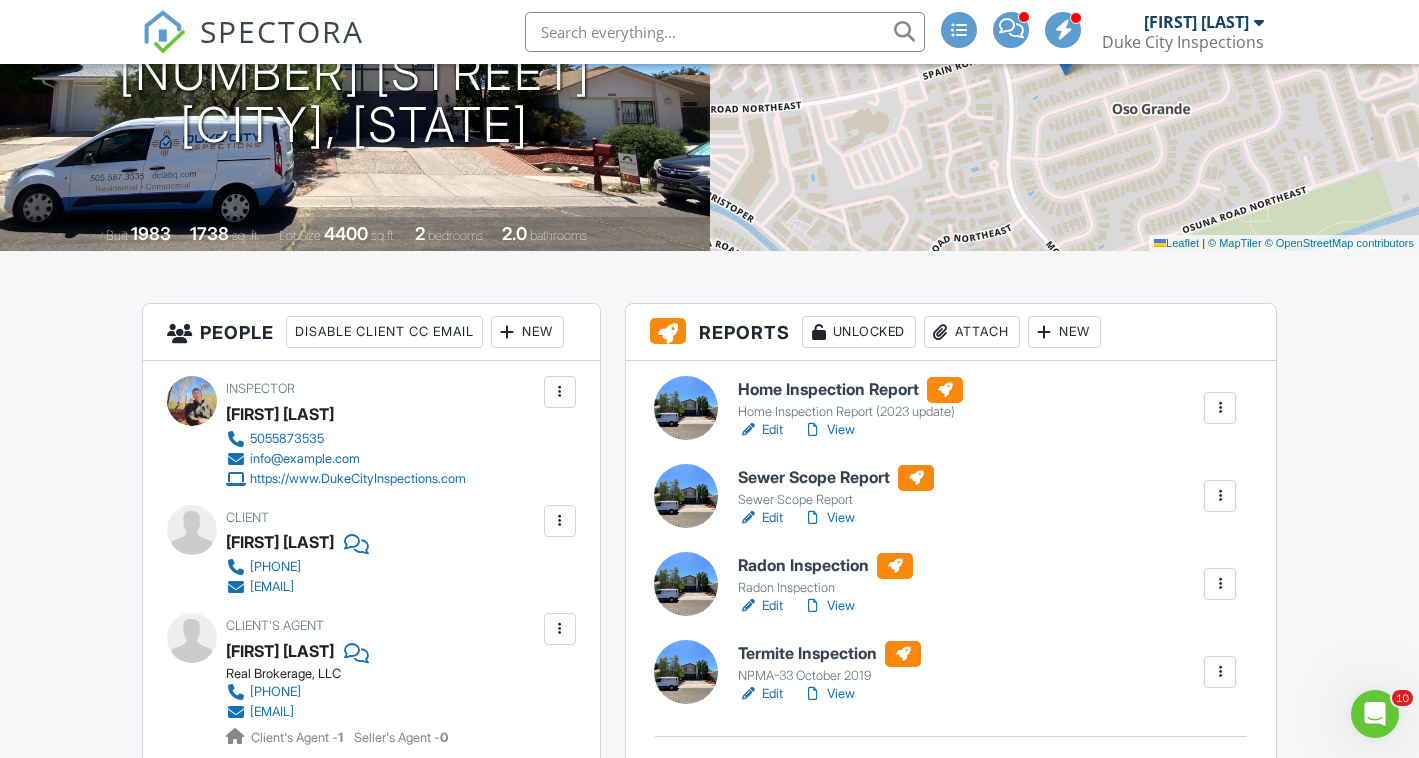 scroll, scrollTop: 324, scrollLeft: 0, axis: vertical 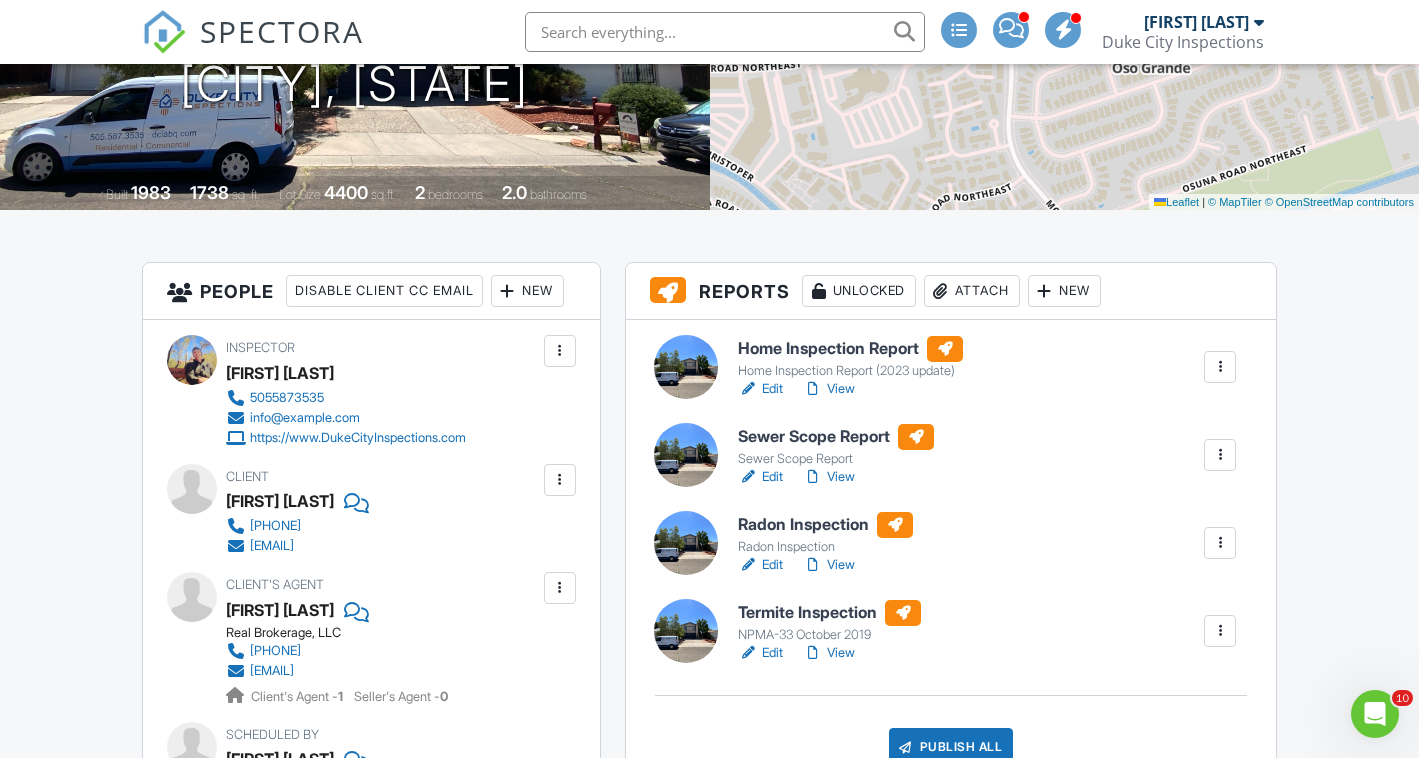 click on "View" at bounding box center (829, 477) 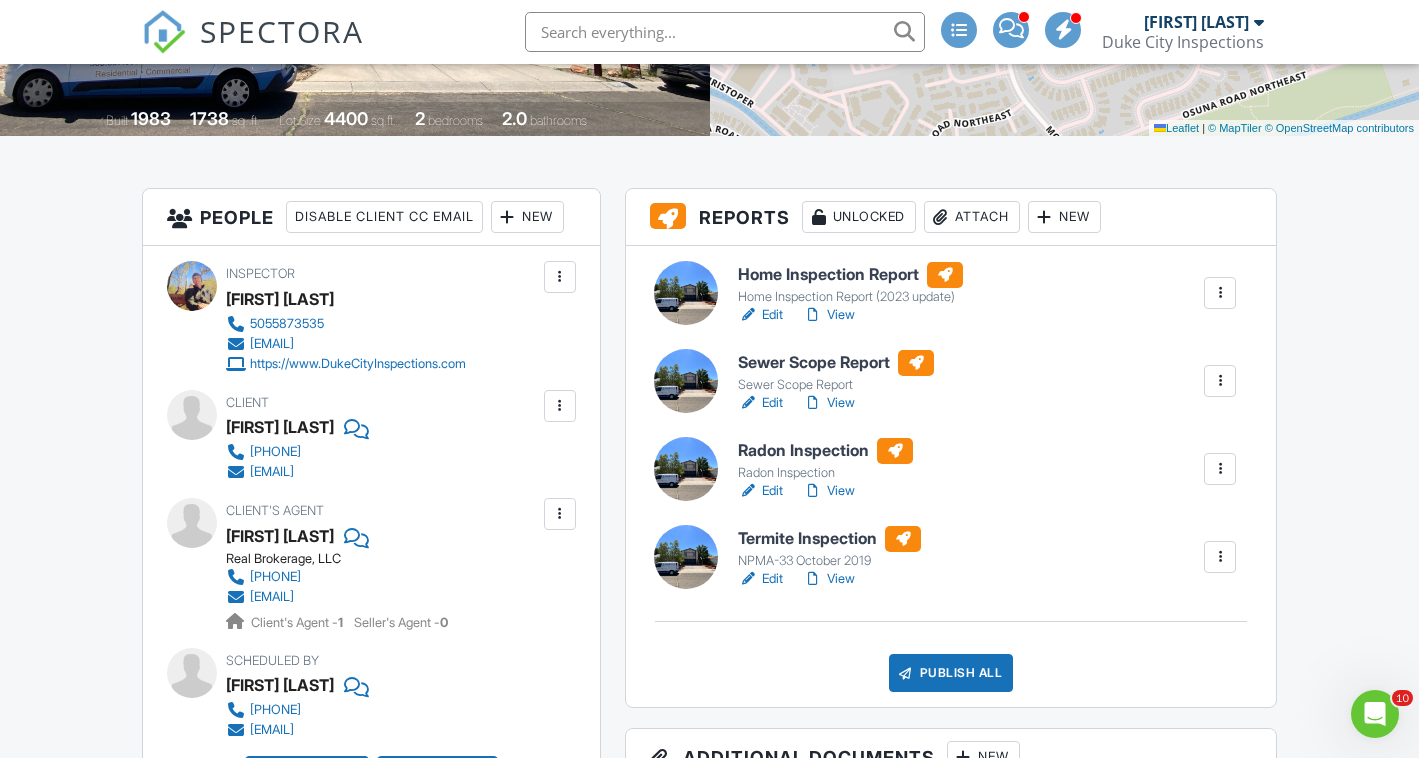 scroll, scrollTop: 405, scrollLeft: 0, axis: vertical 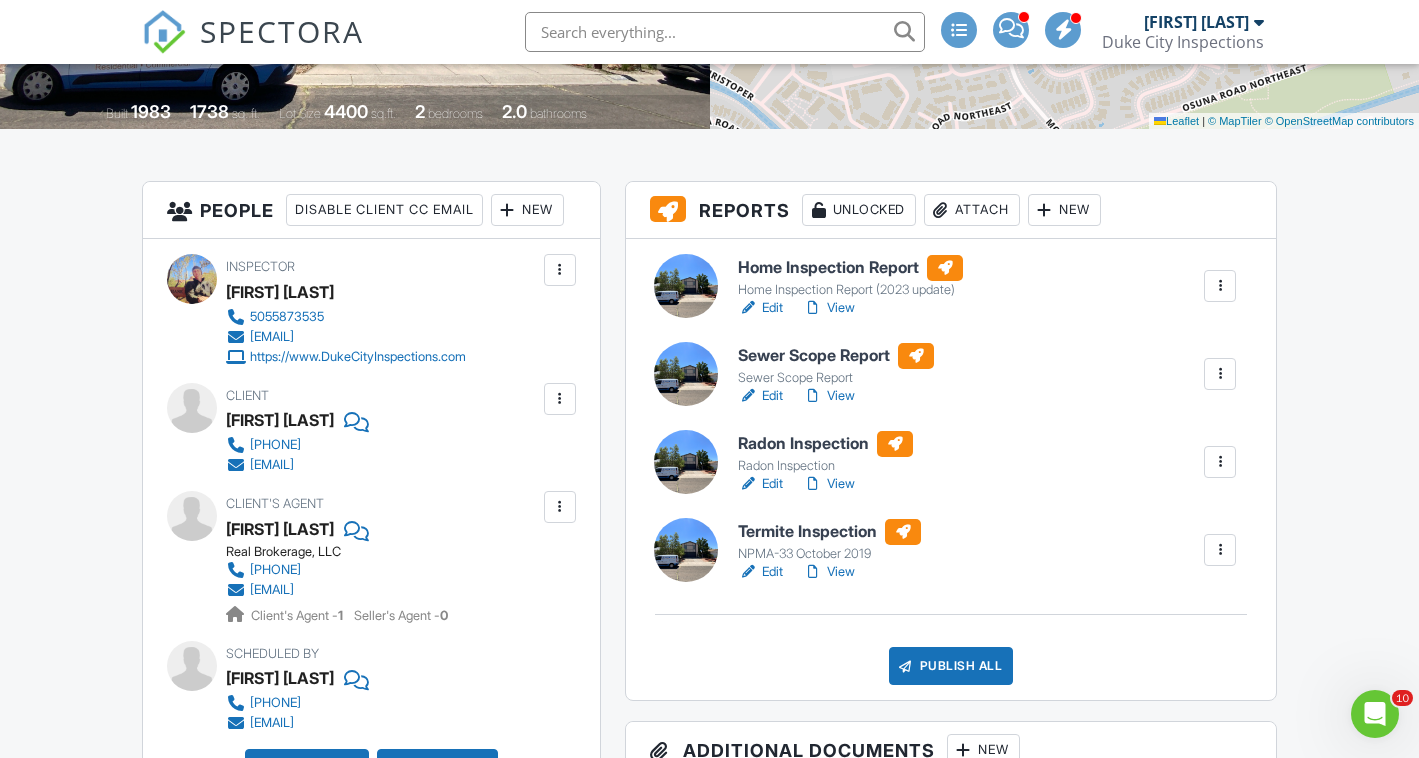 click on "View" at bounding box center [829, 572] 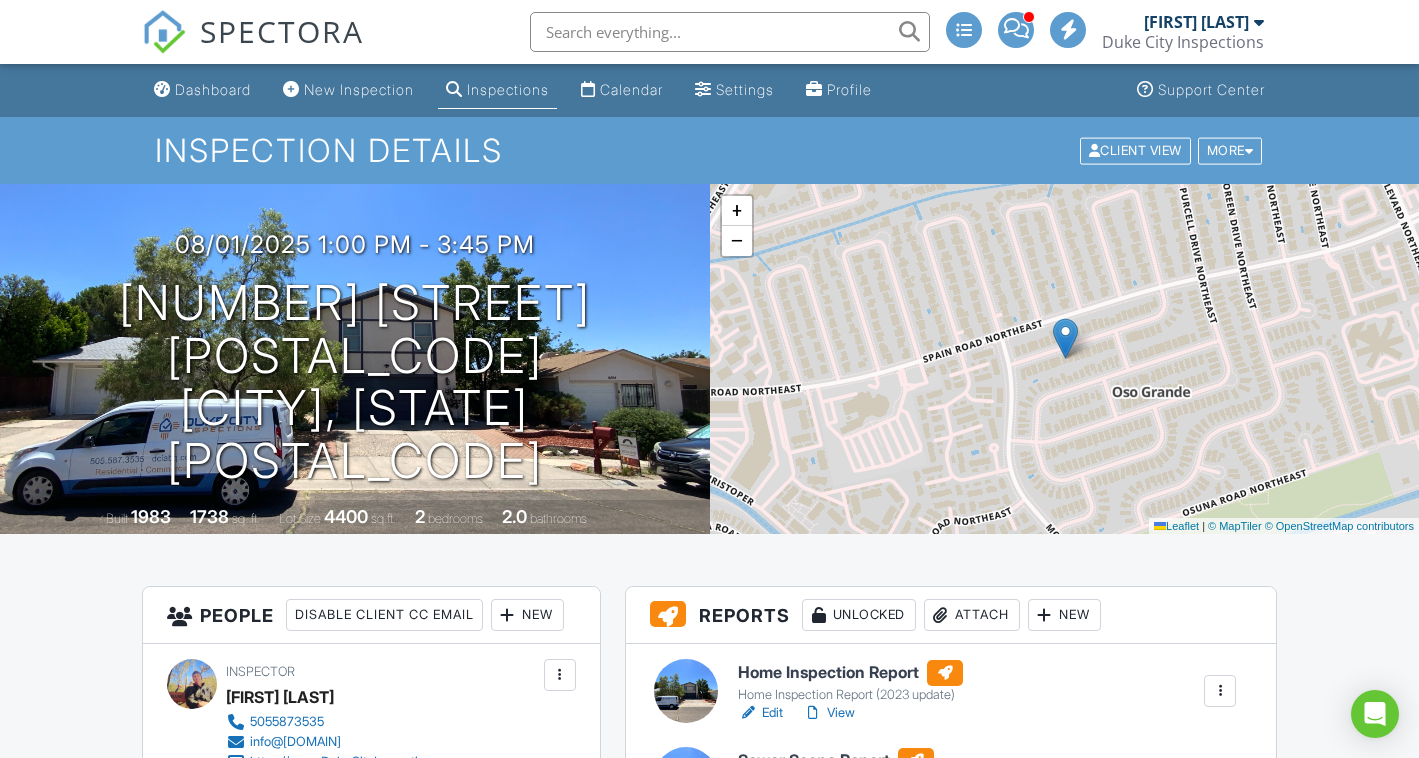 scroll, scrollTop: 405, scrollLeft: 0, axis: vertical 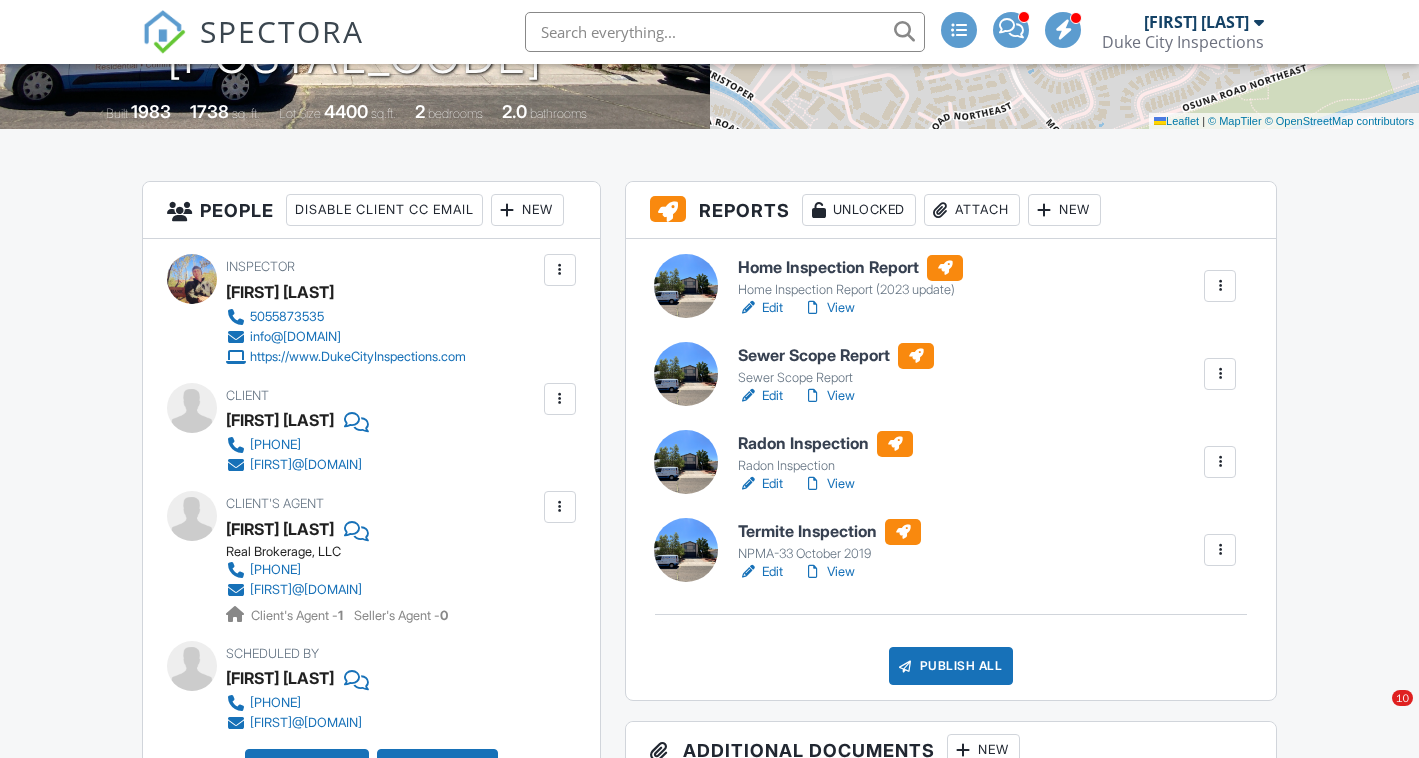 click on "Edit" at bounding box center (760, 572) 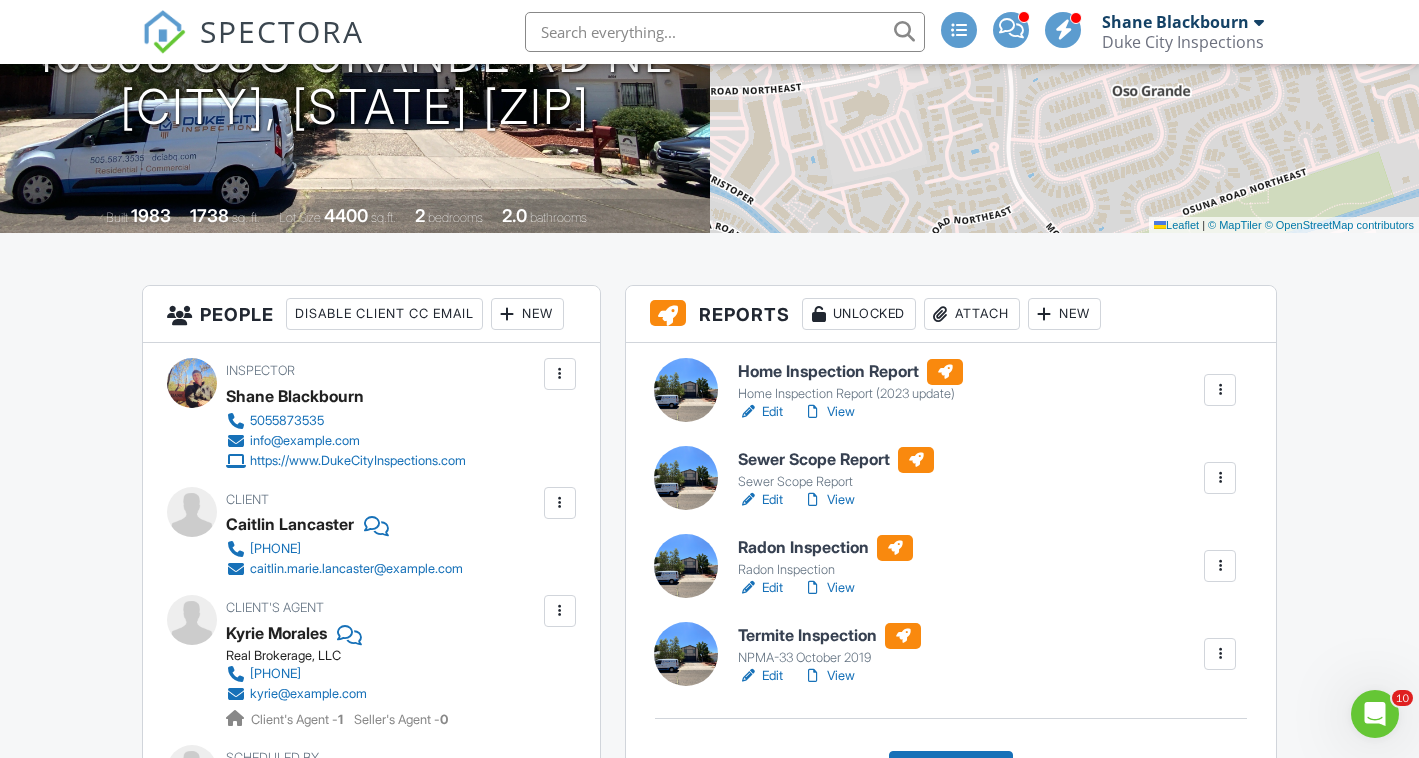 scroll, scrollTop: 328, scrollLeft: 0, axis: vertical 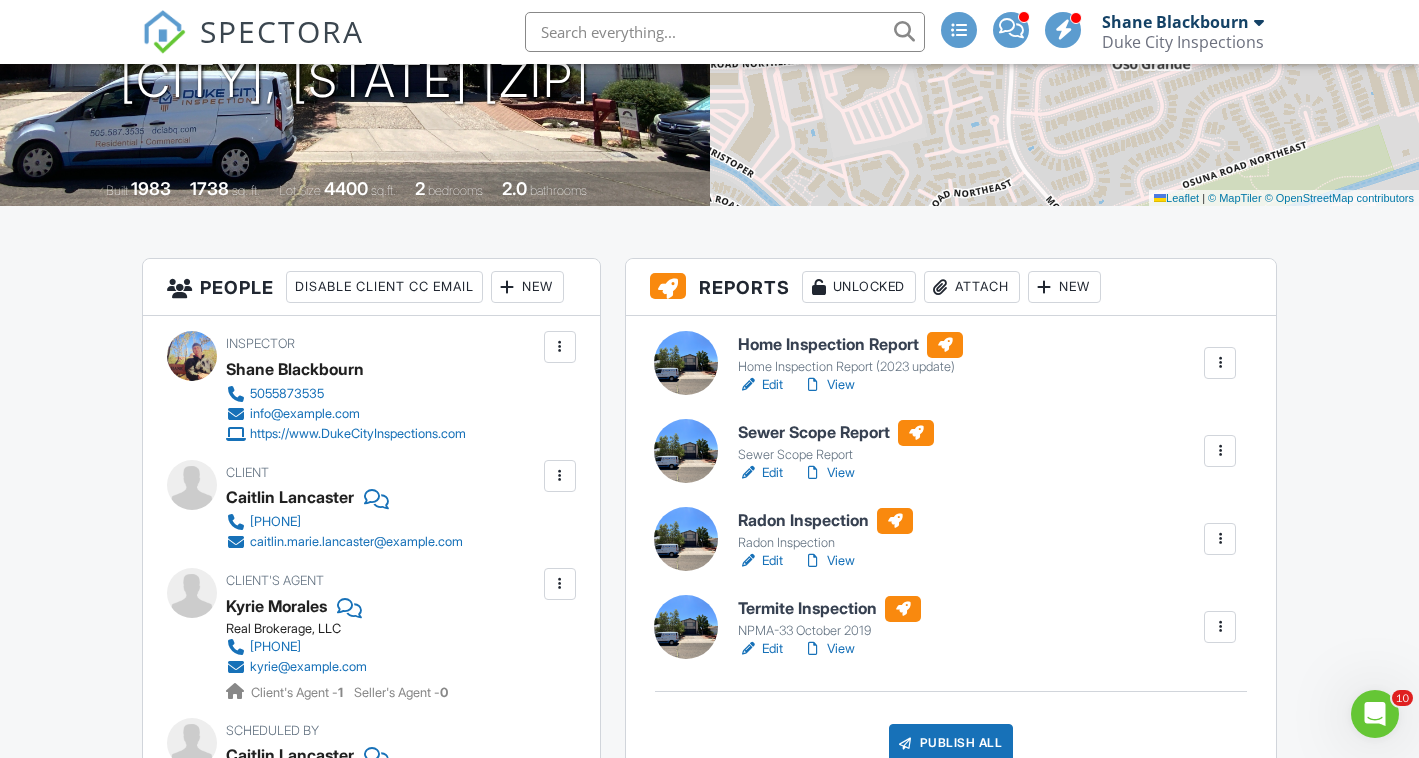 click on "View" at bounding box center (829, 649) 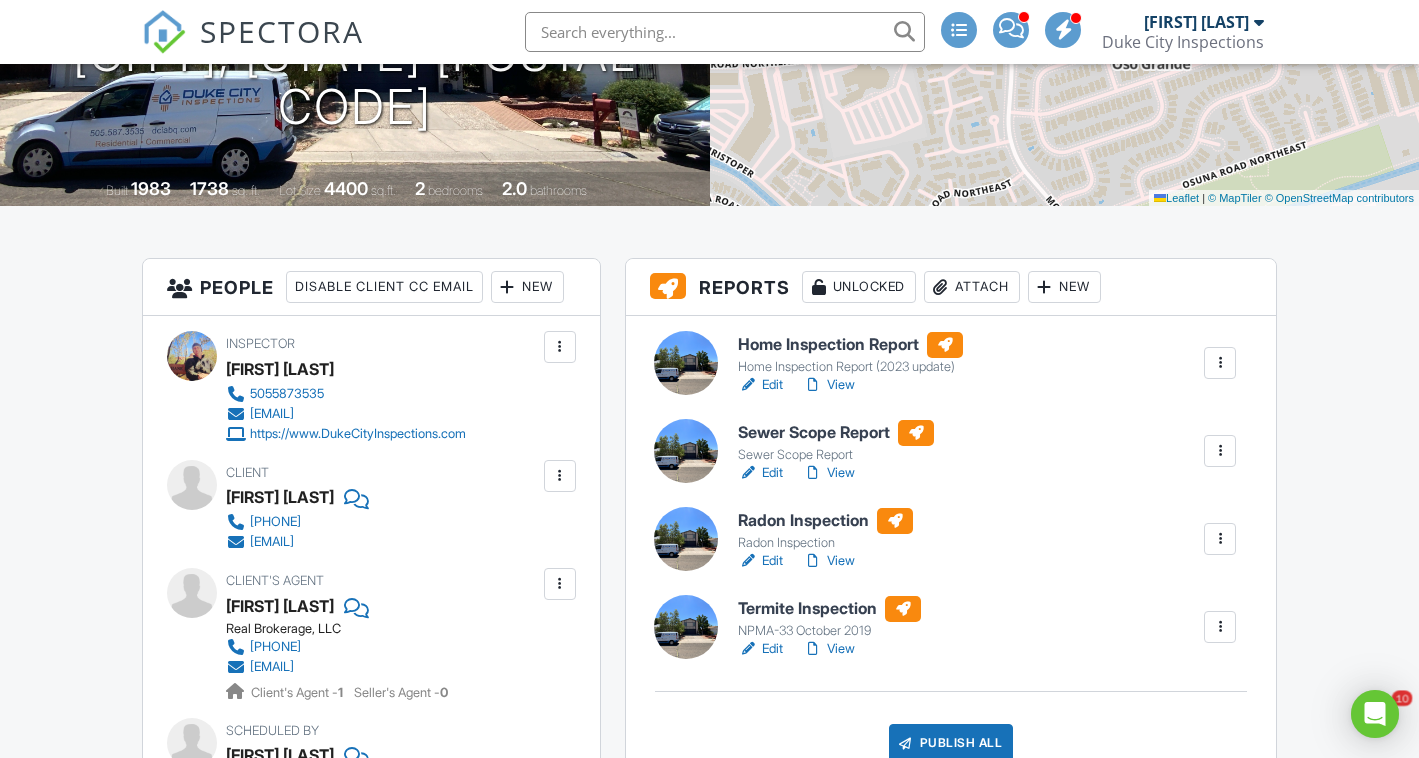 scroll, scrollTop: 0, scrollLeft: 0, axis: both 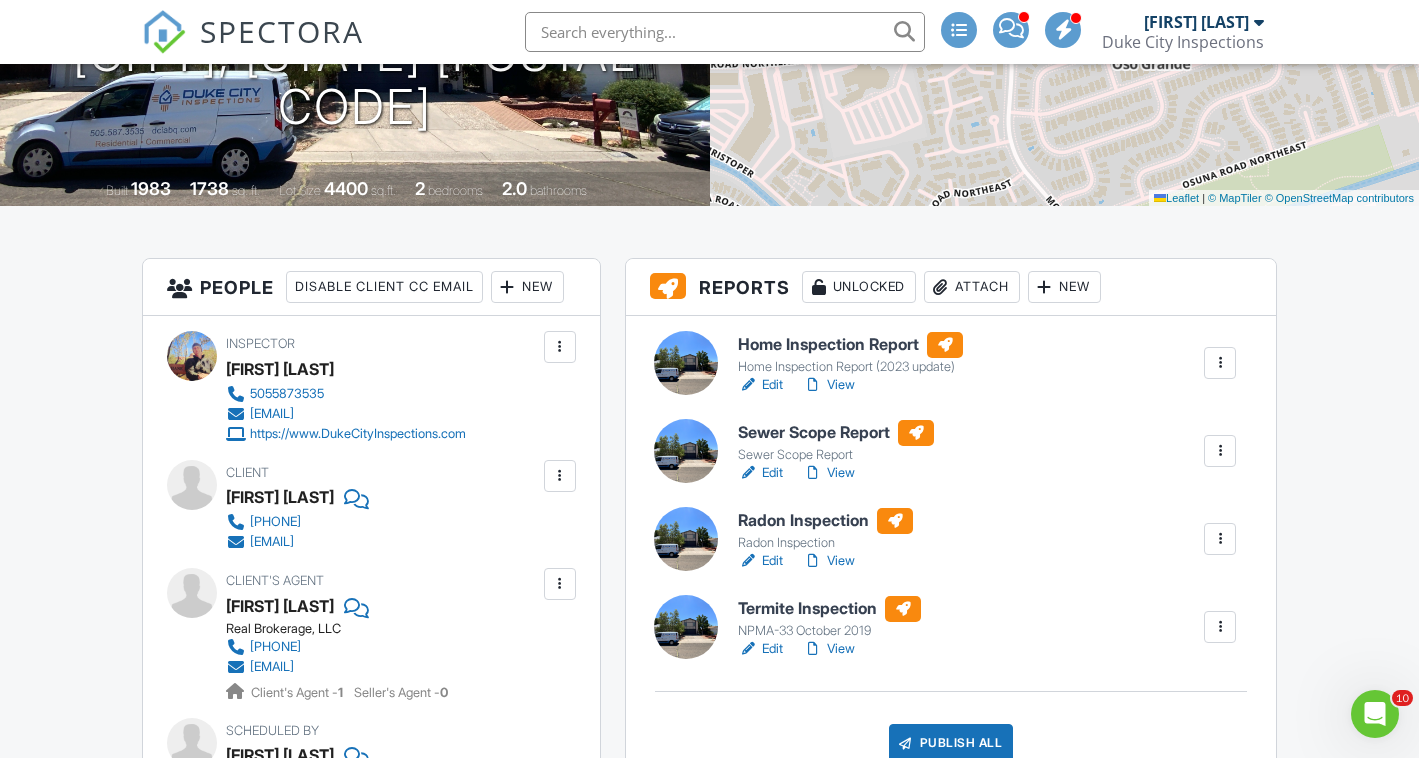 click on "Edit" at bounding box center [760, 385] 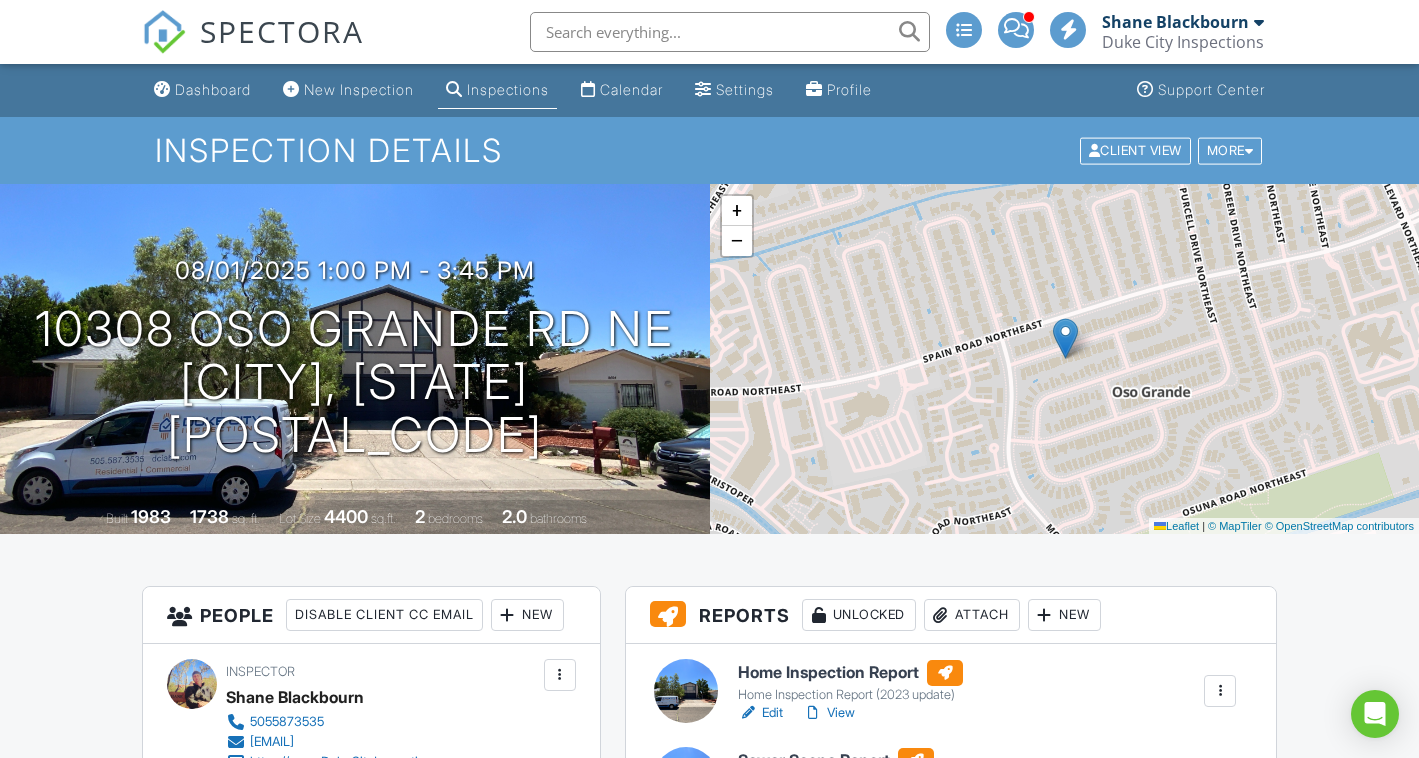 scroll, scrollTop: 328, scrollLeft: 0, axis: vertical 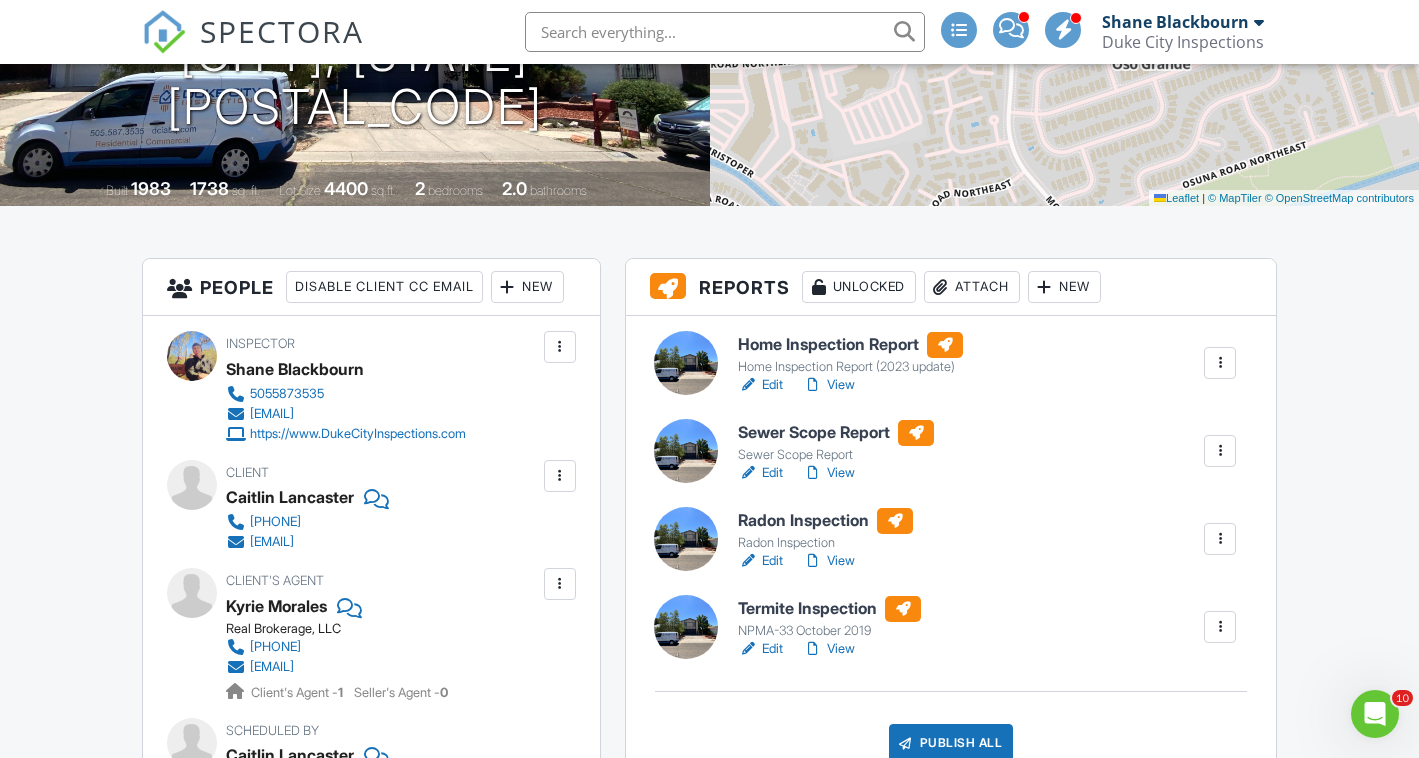click on "View" at bounding box center [829, 385] 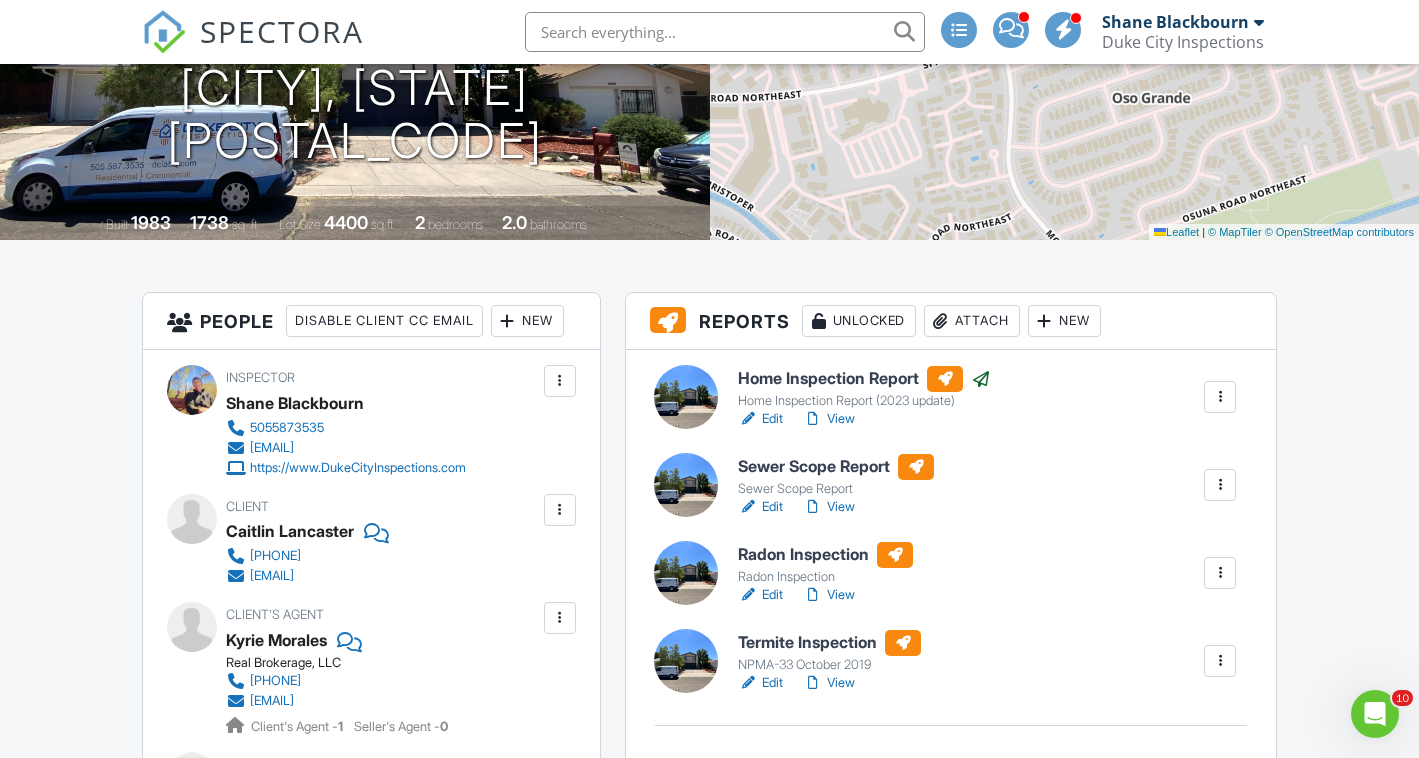 scroll, scrollTop: 316, scrollLeft: 0, axis: vertical 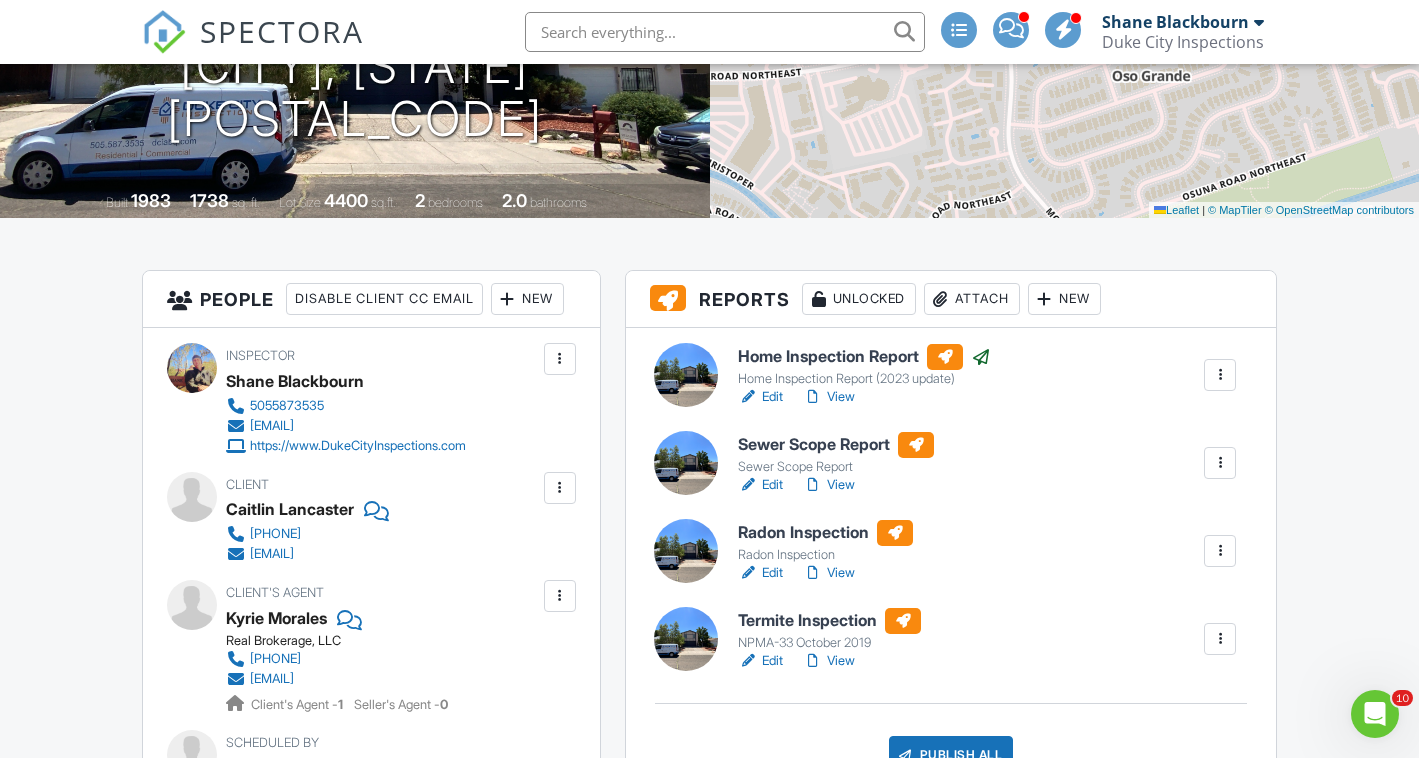 click on "View" at bounding box center (829, 485) 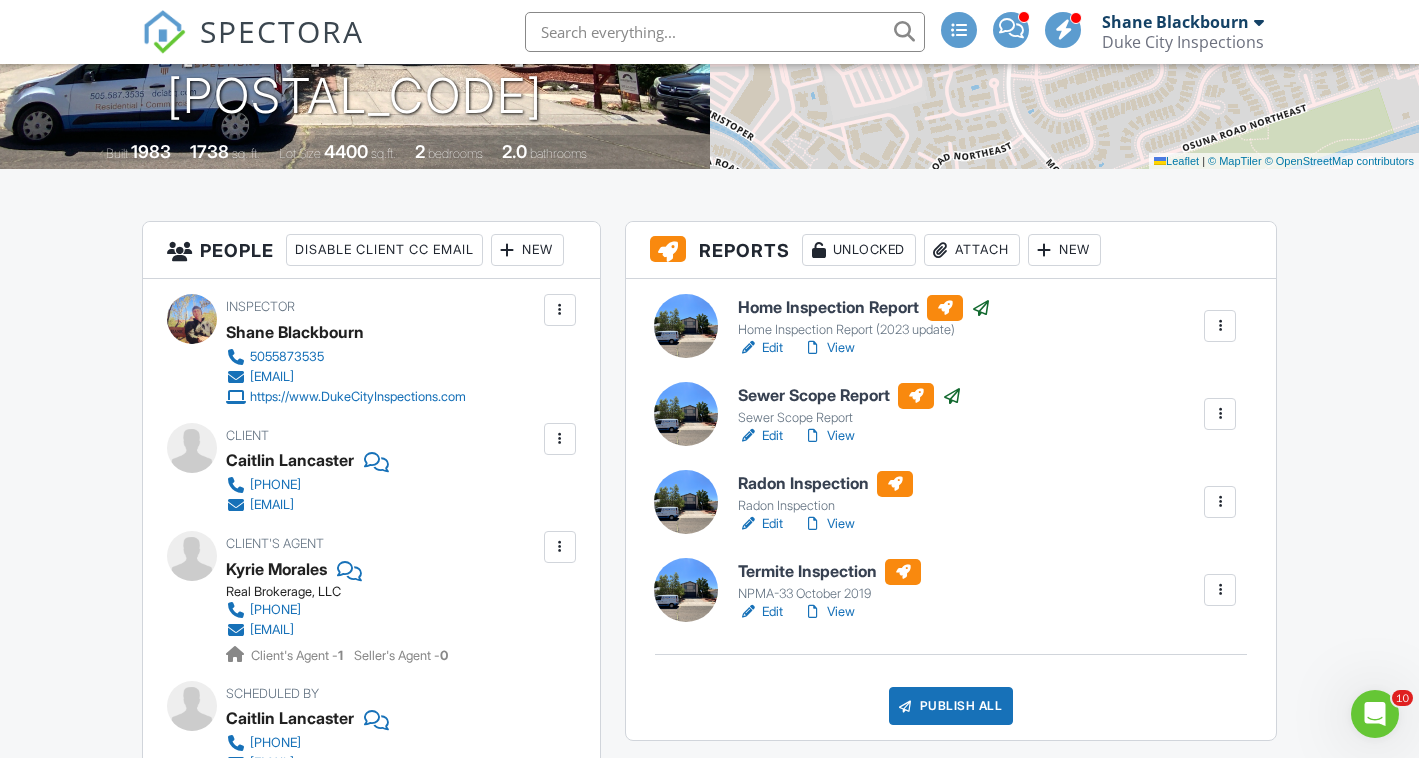 scroll, scrollTop: 366, scrollLeft: 0, axis: vertical 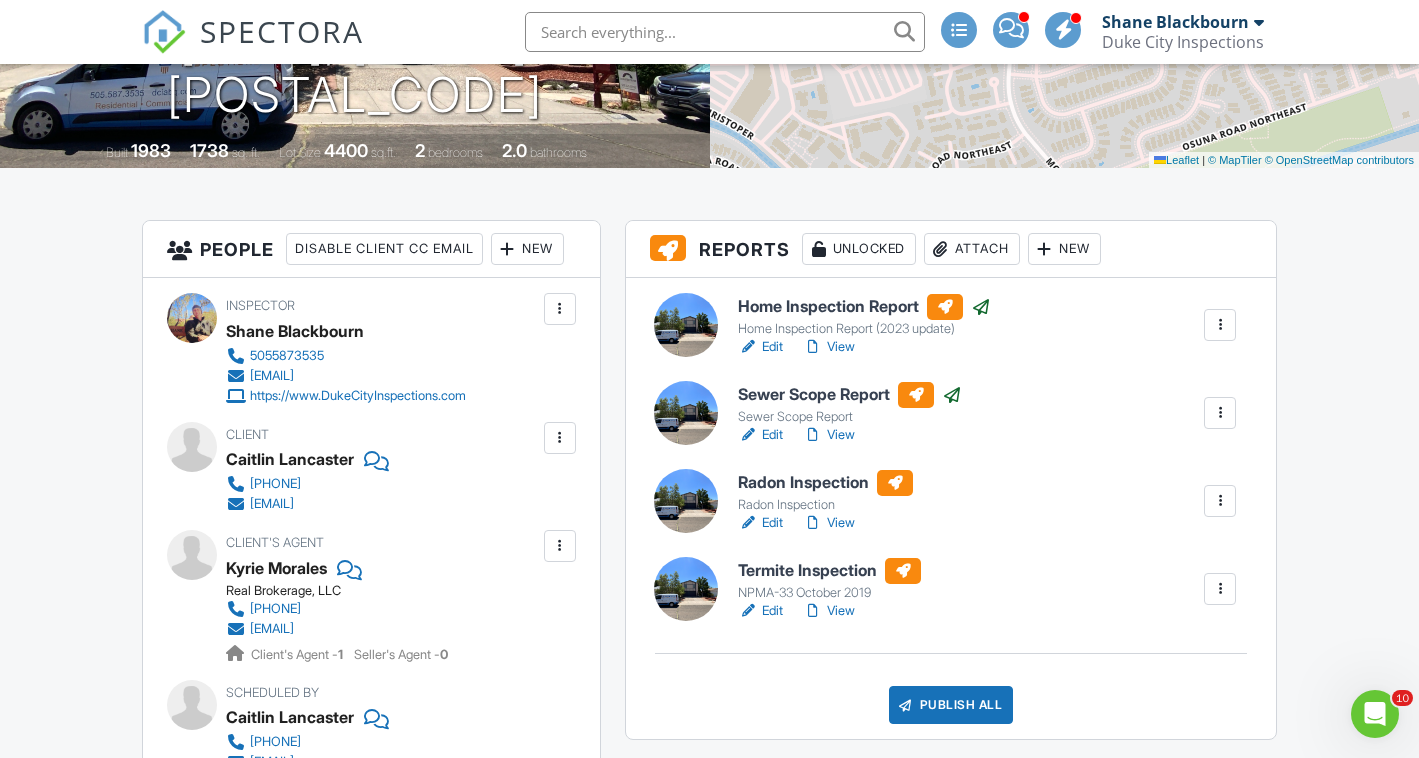 click at bounding box center (1220, 589) 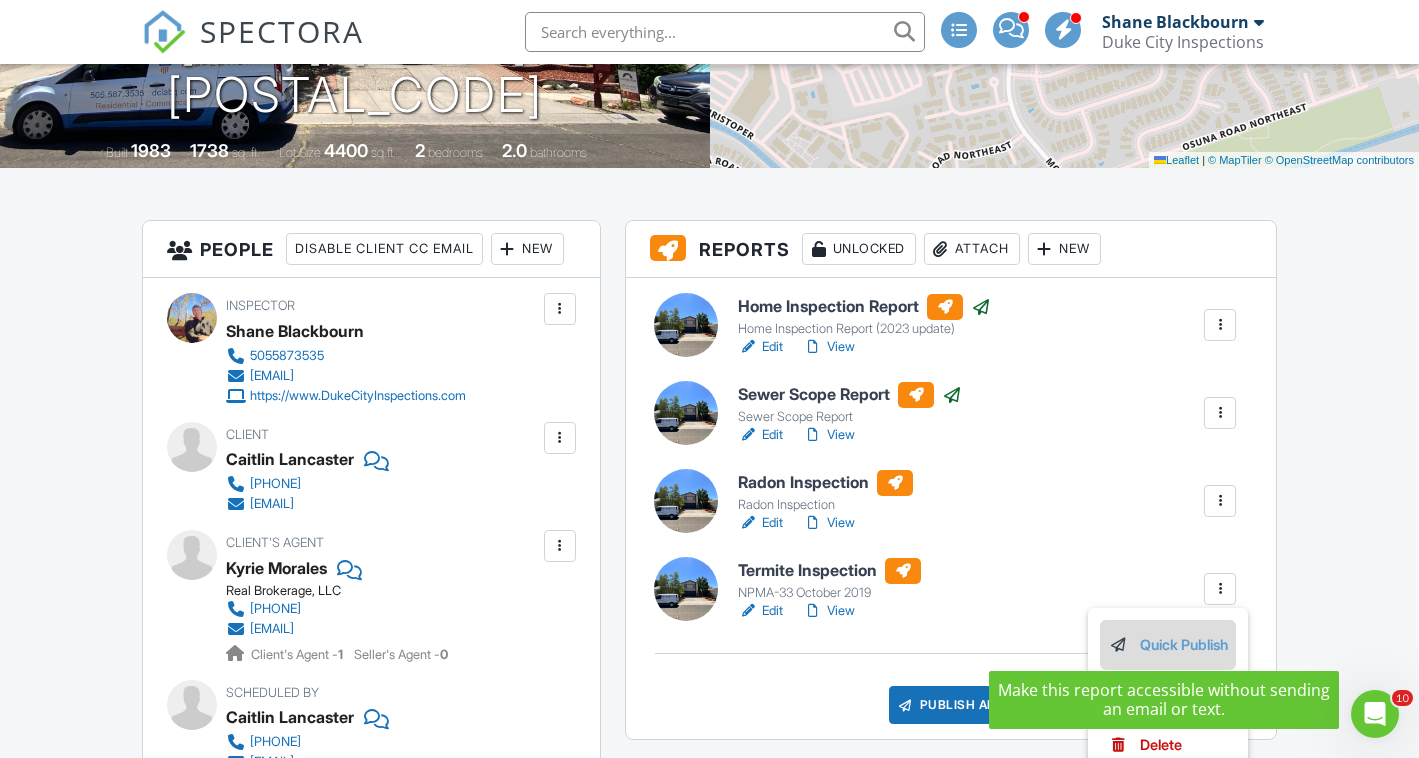 click on "Quick Publish" at bounding box center [1168, 645] 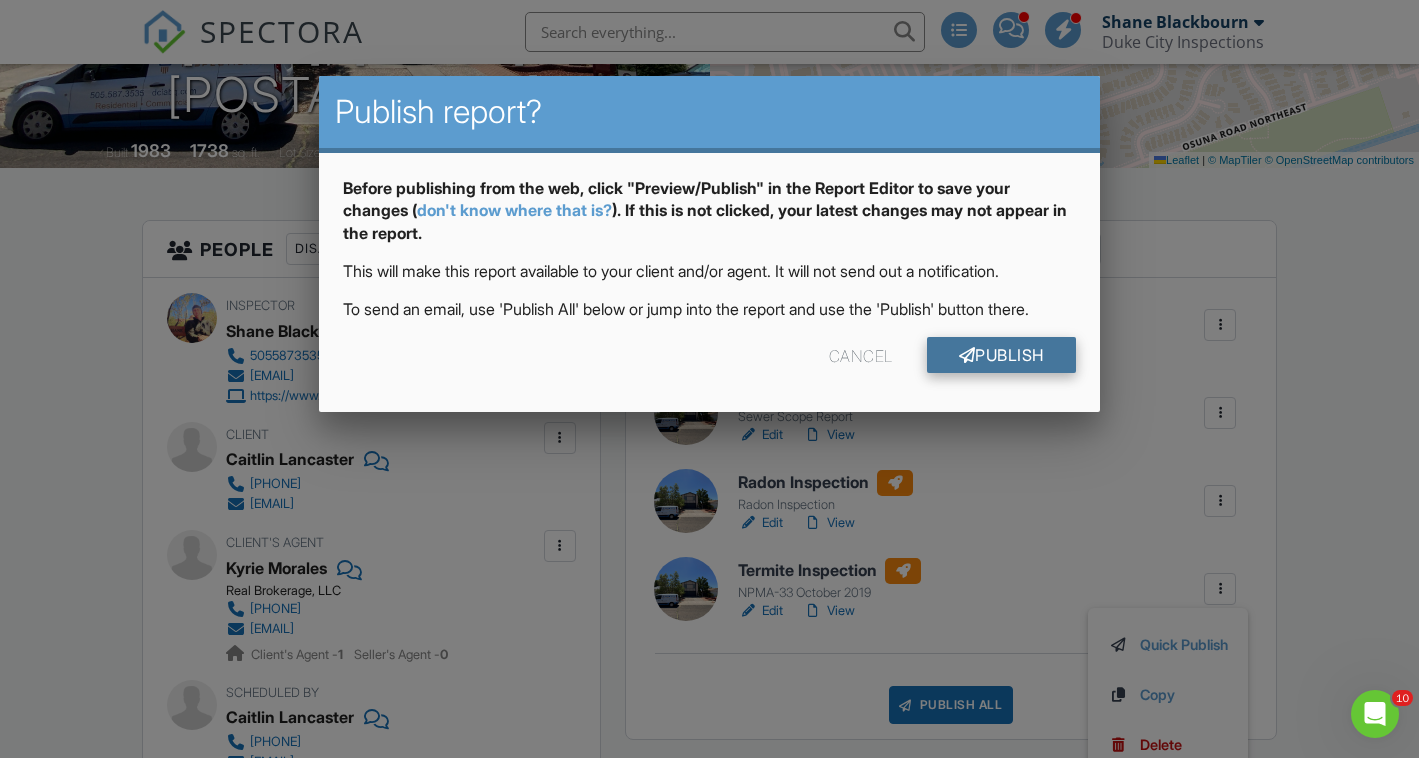click on "Publish" at bounding box center [1001, 355] 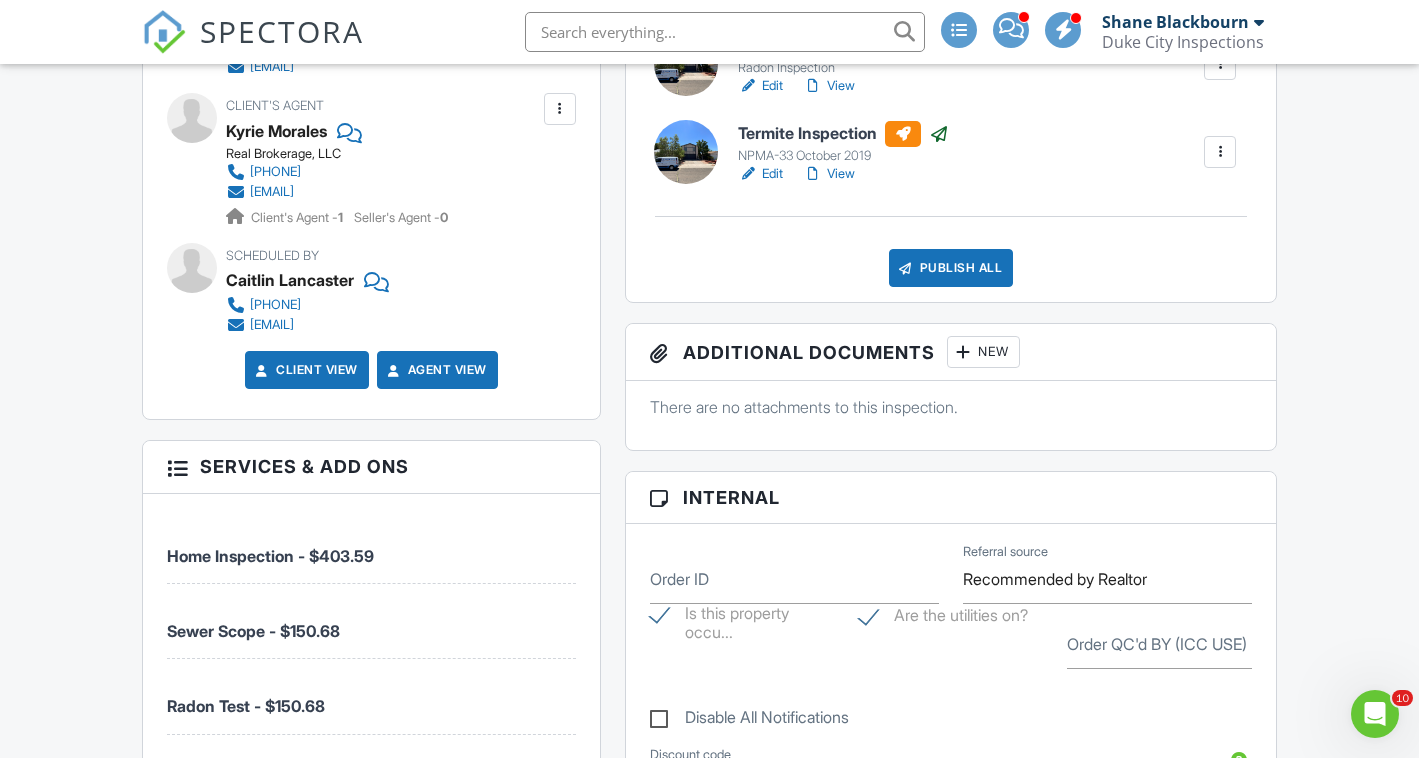 scroll, scrollTop: 0, scrollLeft: 0, axis: both 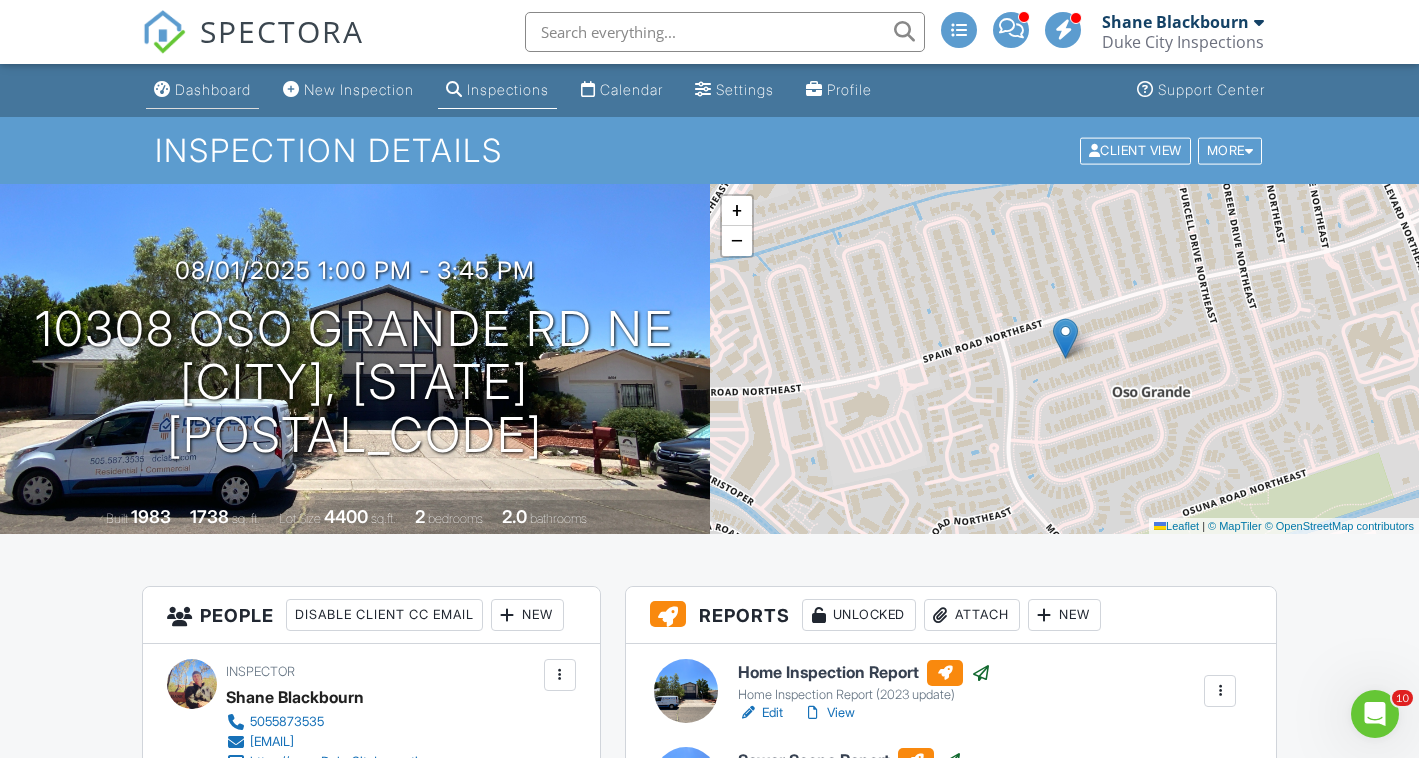 click on "Dashboard" at bounding box center (213, 89) 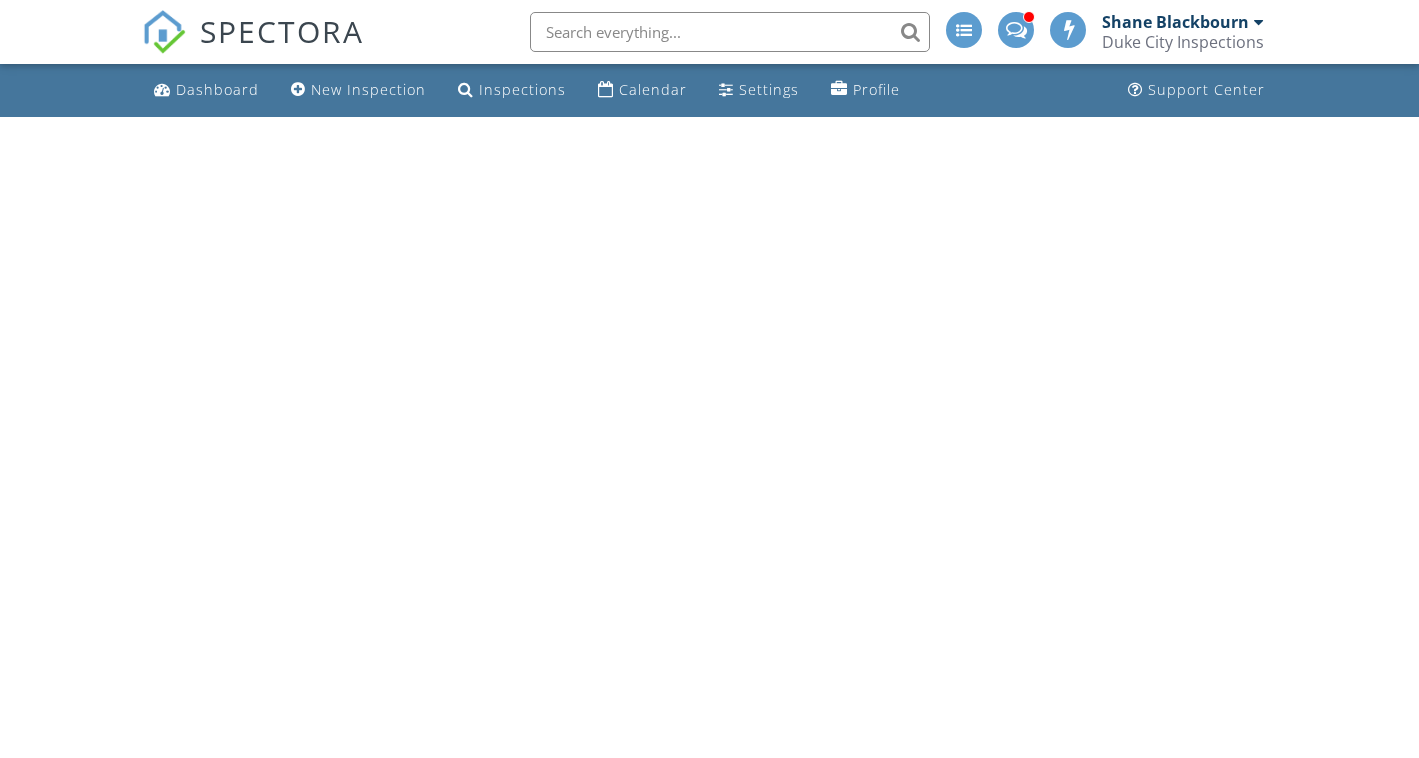 scroll, scrollTop: 0, scrollLeft: 0, axis: both 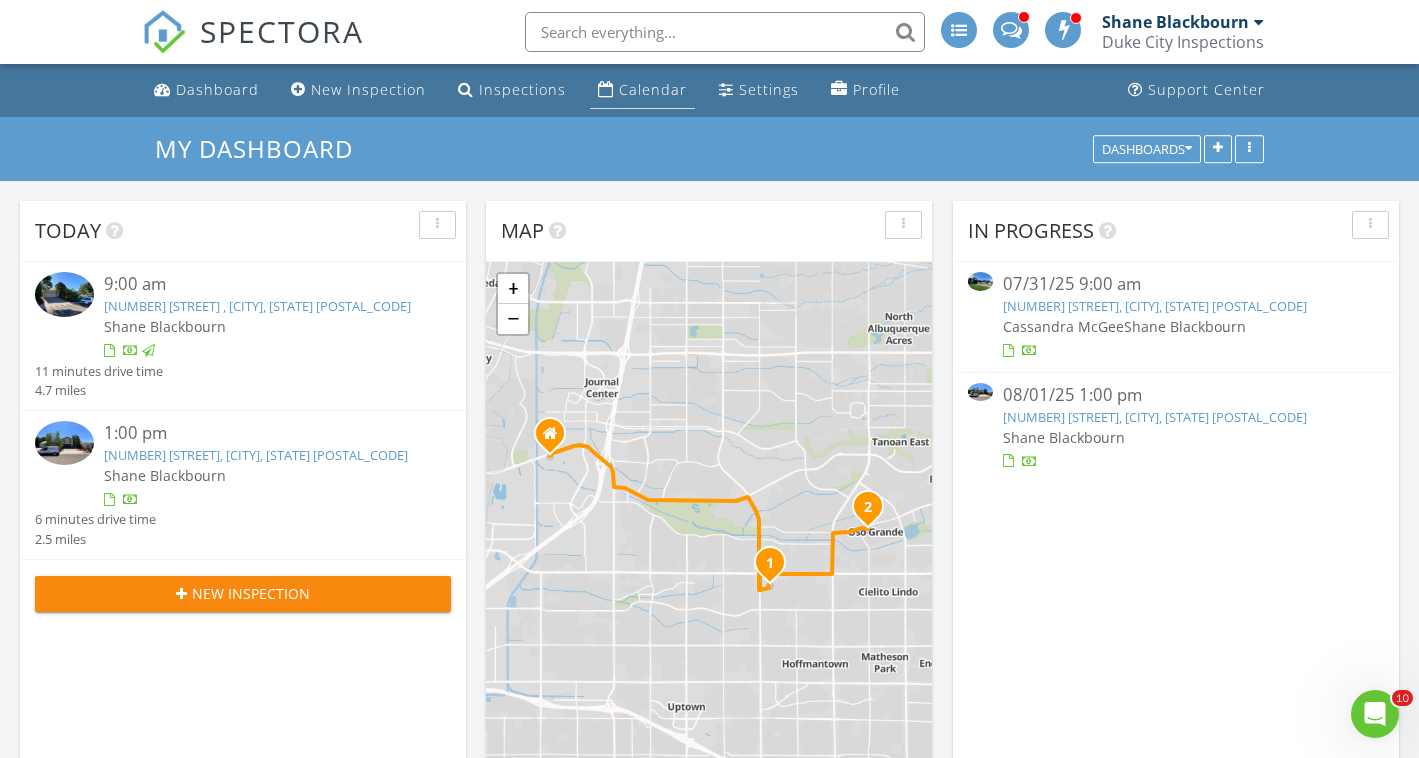 click on "Calendar" at bounding box center [642, 90] 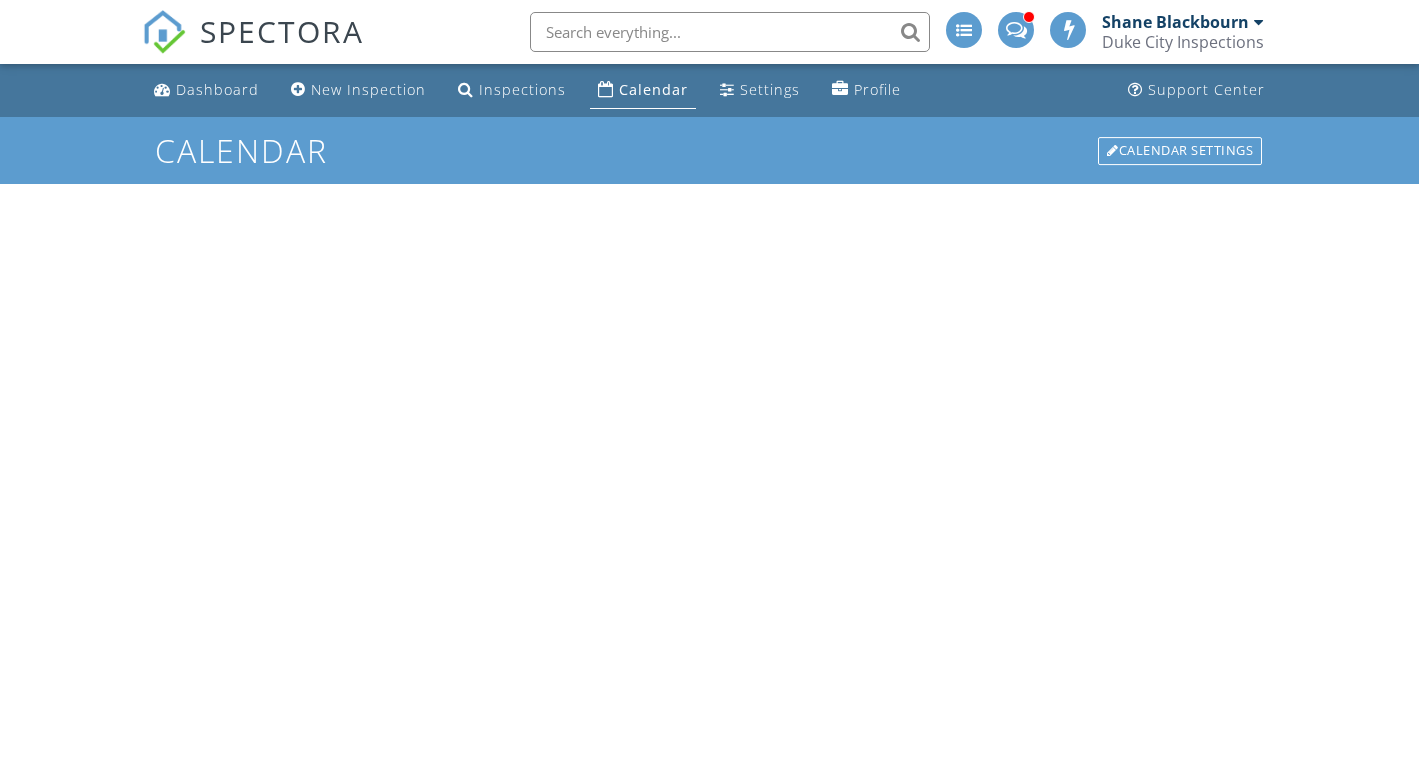 scroll, scrollTop: 0, scrollLeft: 0, axis: both 